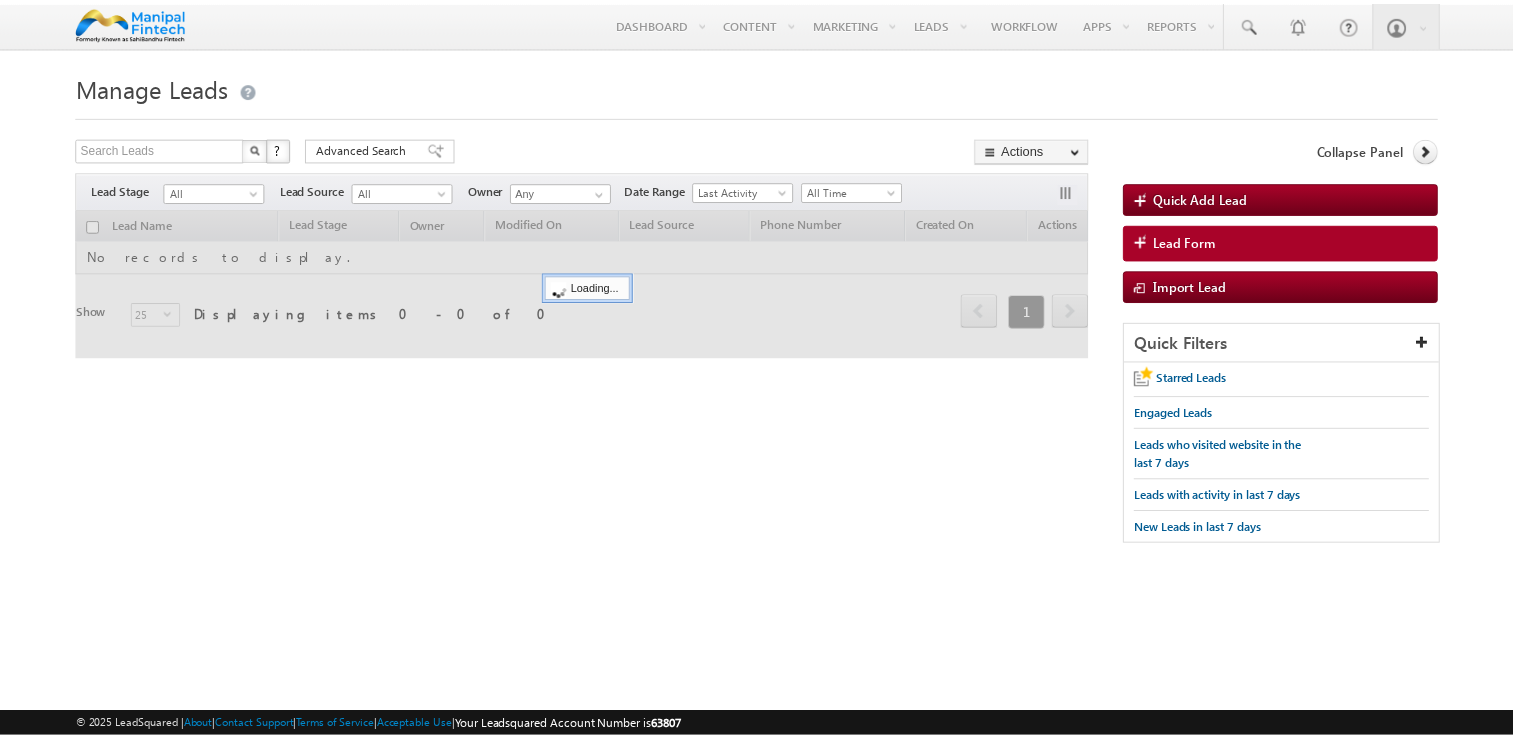 scroll, scrollTop: 0, scrollLeft: 0, axis: both 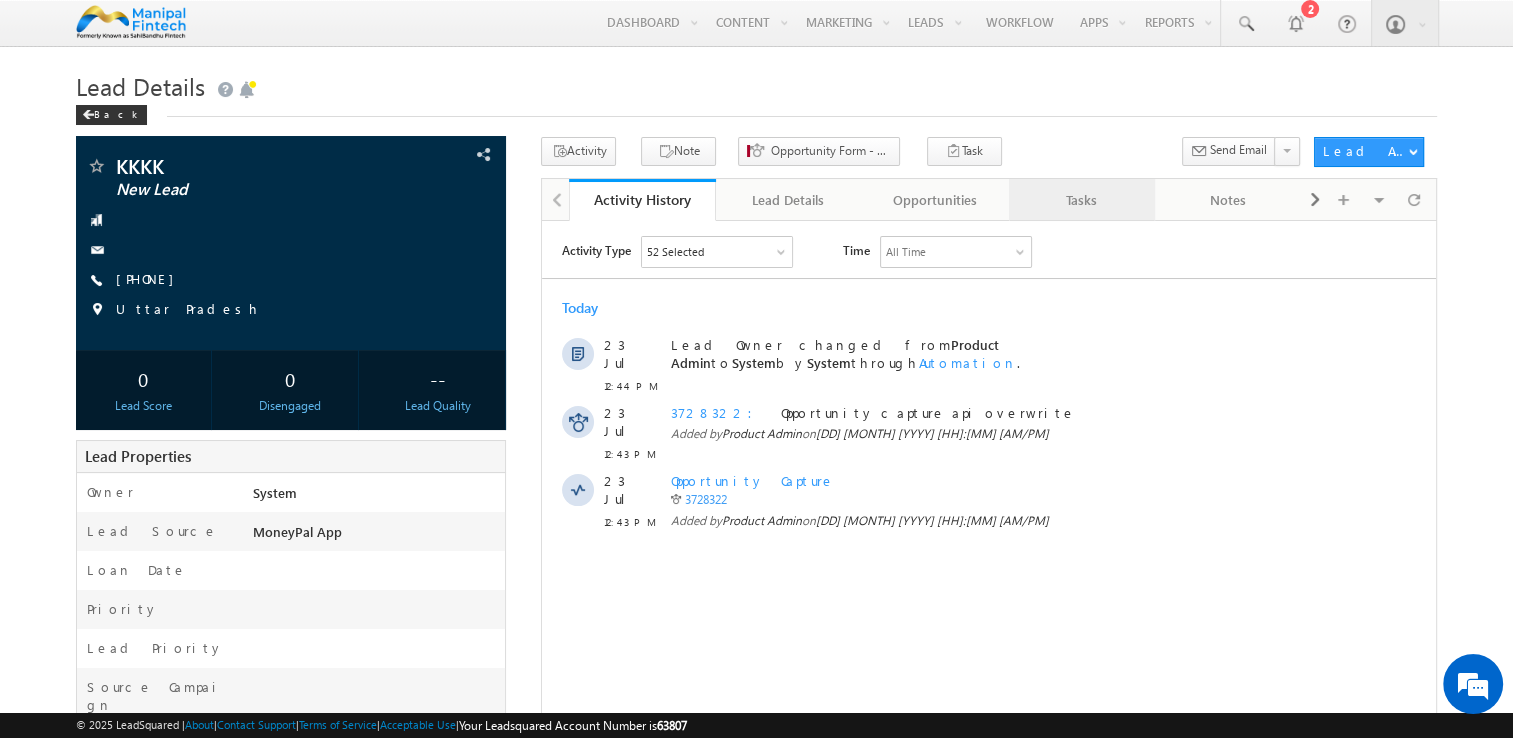 click on "Tasks" at bounding box center [1082, 200] 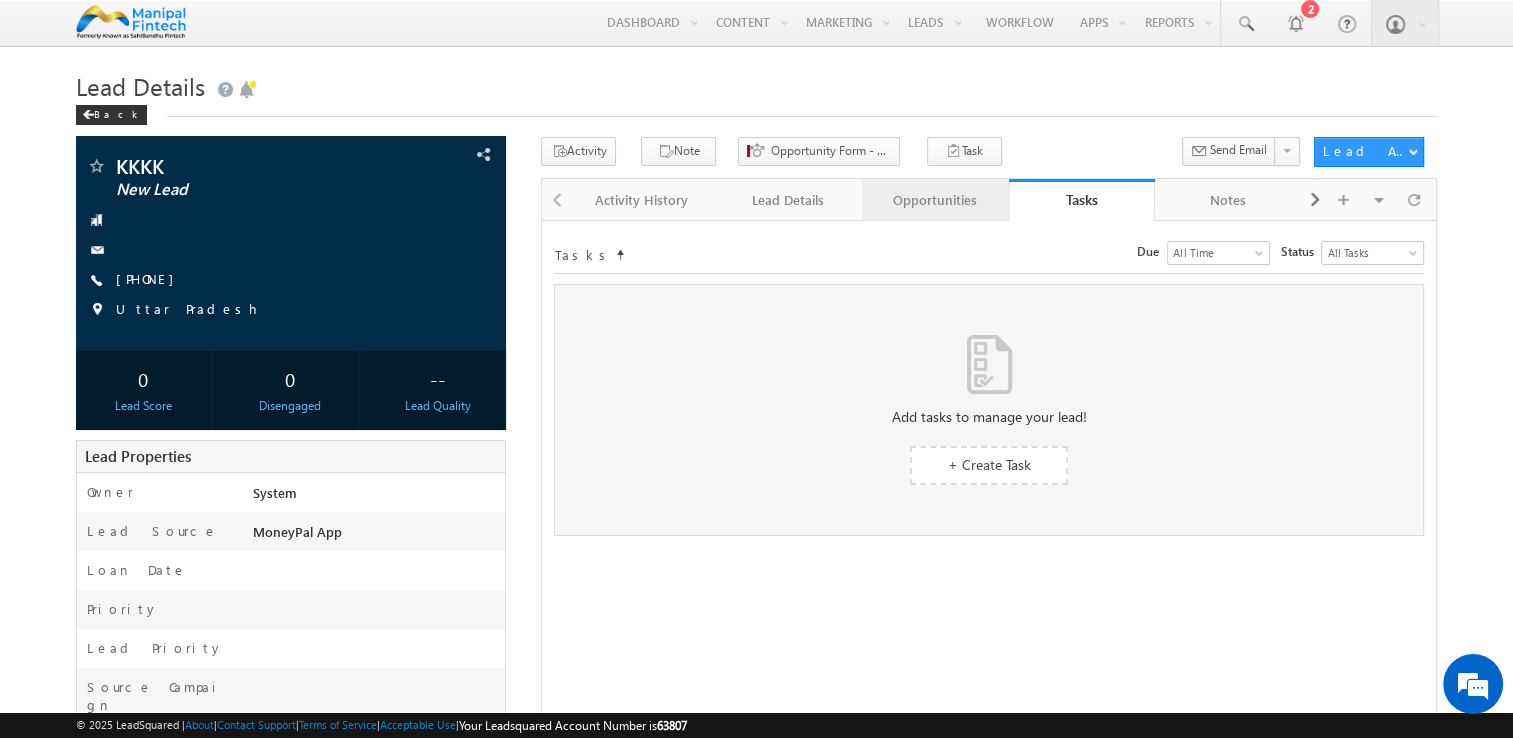 click on "Opportunities" at bounding box center (934, 200) 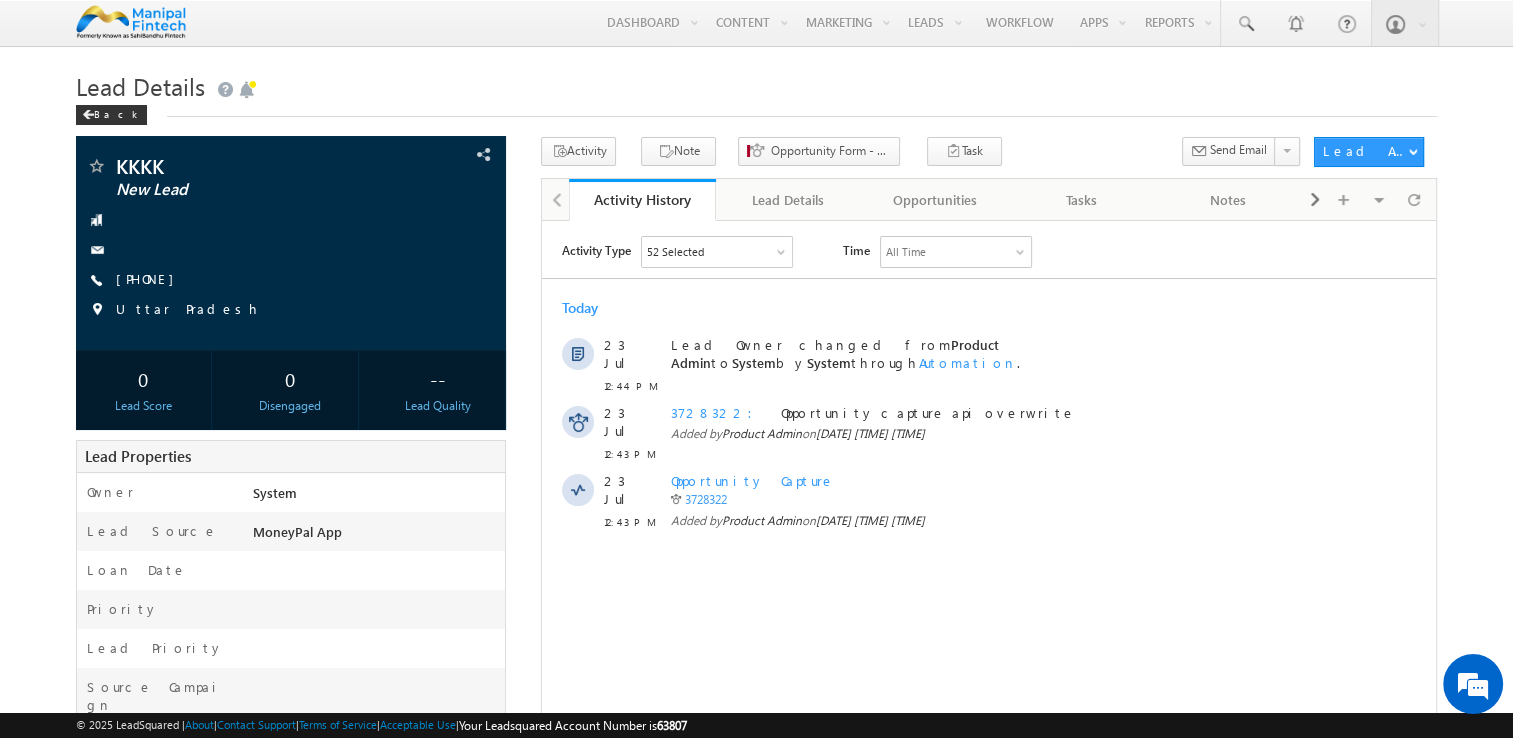 scroll, scrollTop: 0, scrollLeft: 0, axis: both 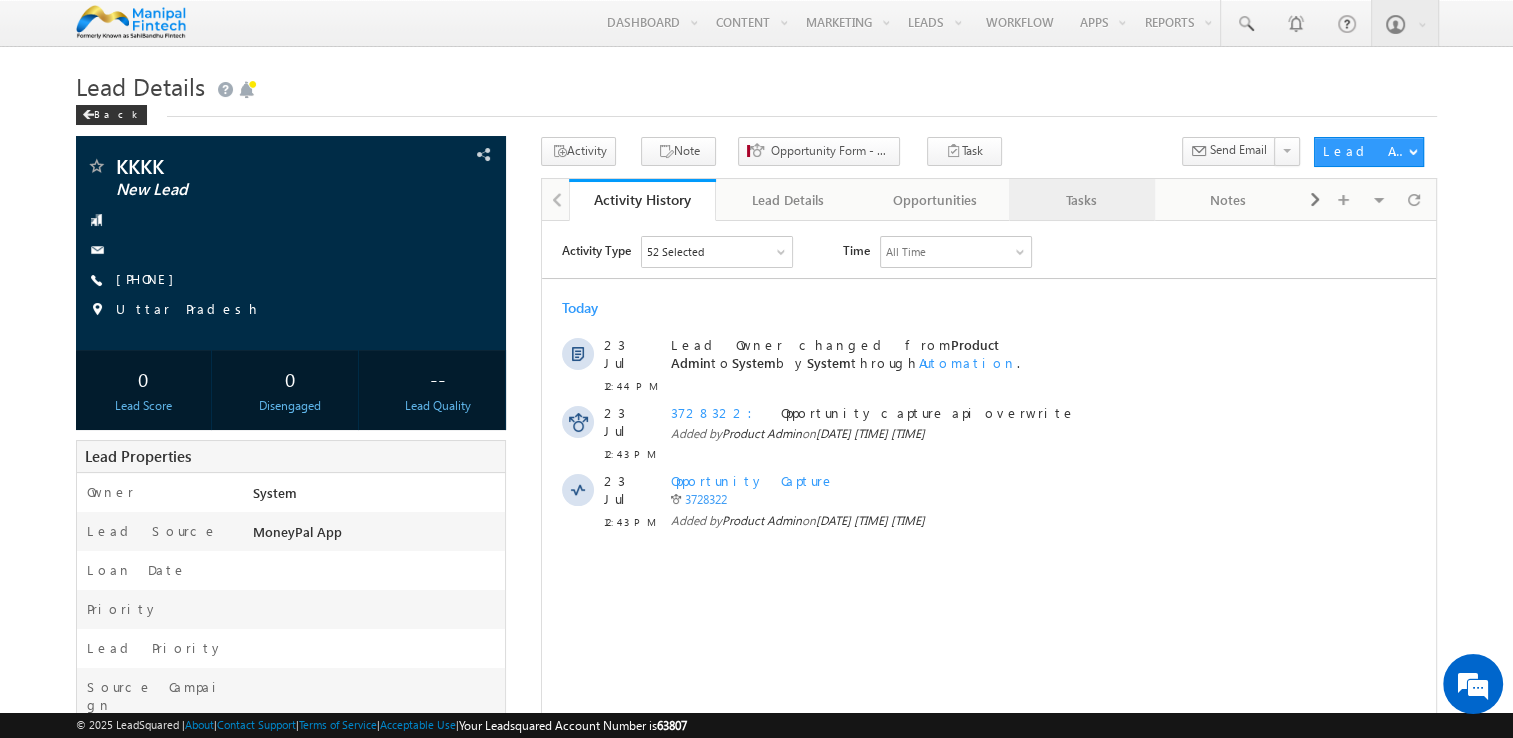 click on "Tasks" at bounding box center (1081, 200) 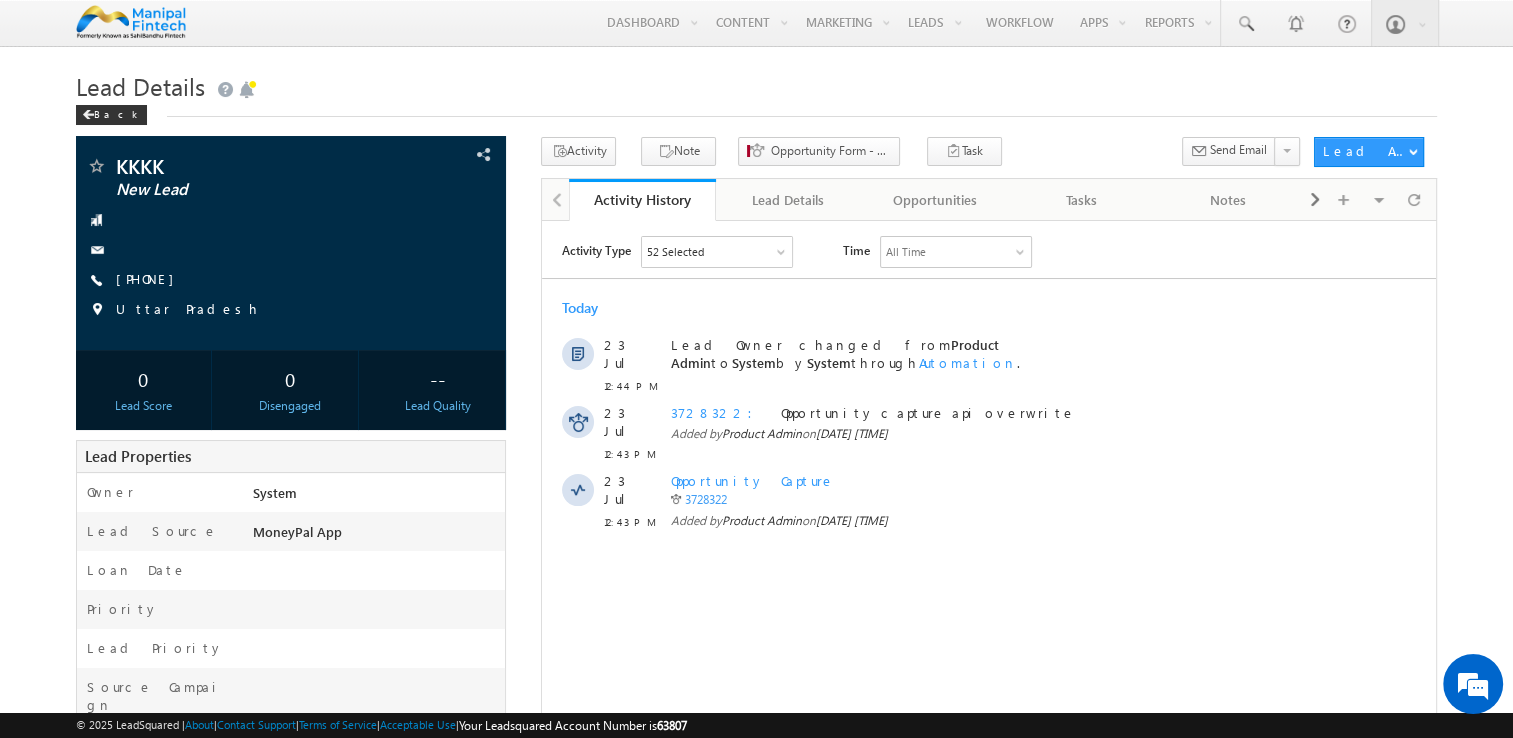 scroll, scrollTop: 0, scrollLeft: 0, axis: both 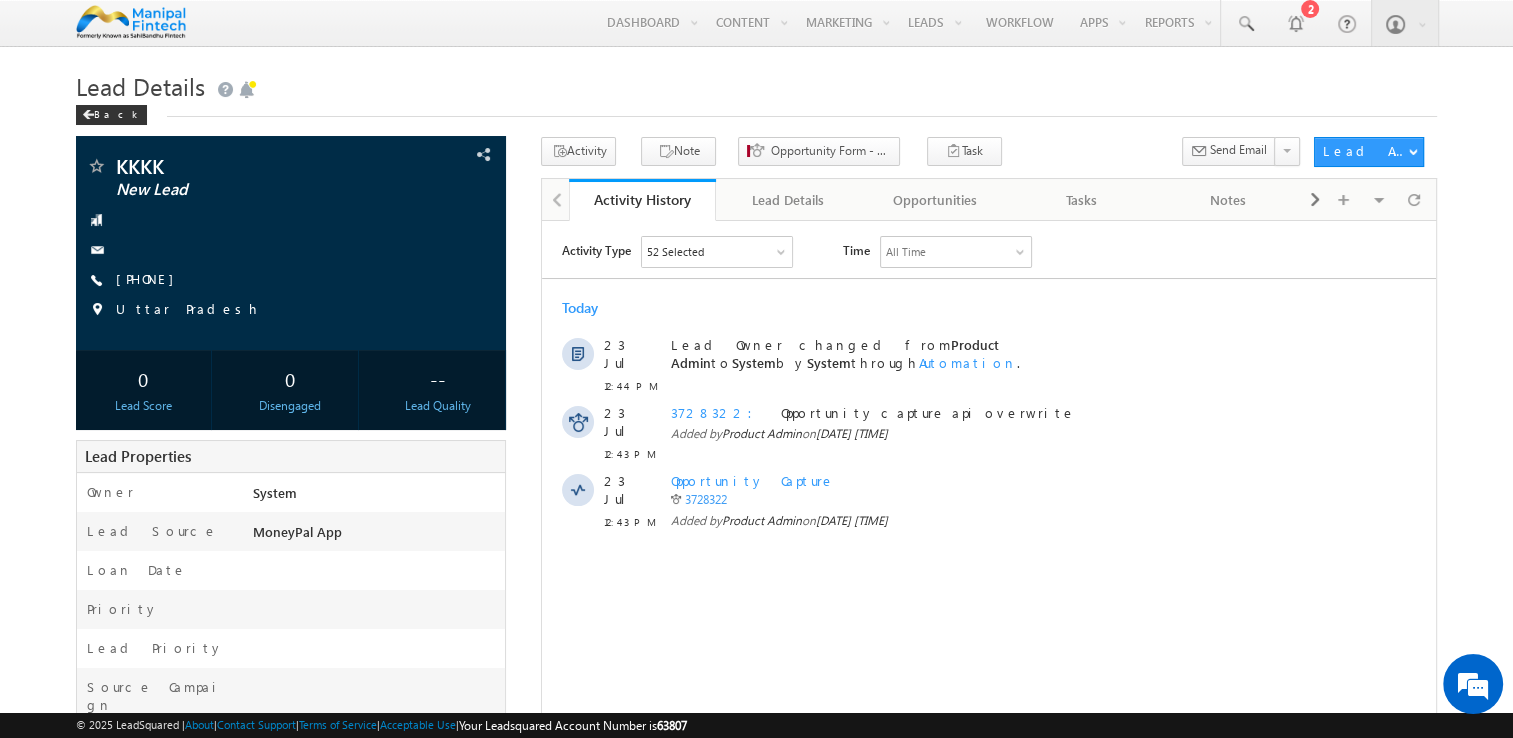 drag, startPoint x: 1600, startPoint y: 443, endPoint x: 1059, endPoint y: 223, distance: 584.0214 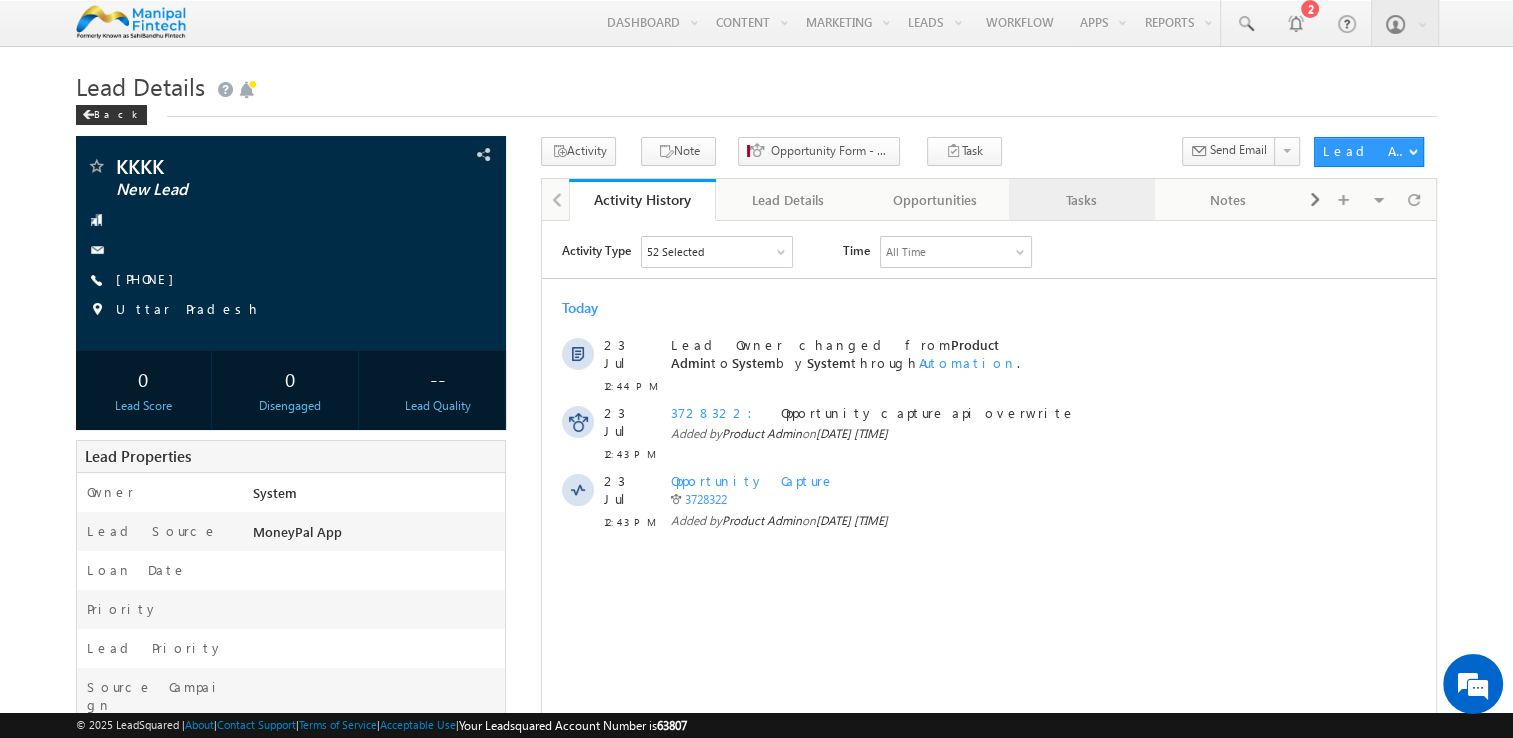 click on "Tasks" at bounding box center (1081, 200) 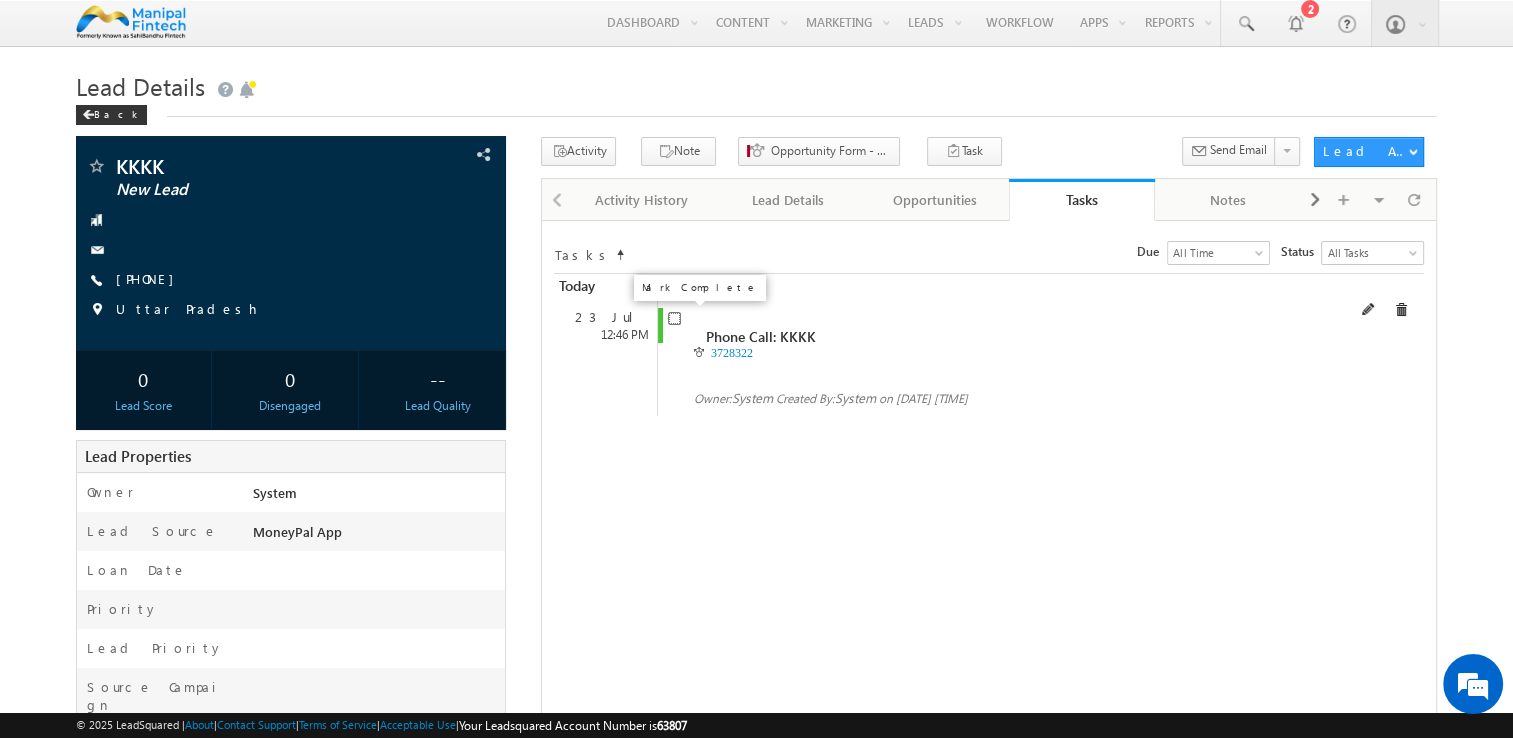 click at bounding box center [674, 318] 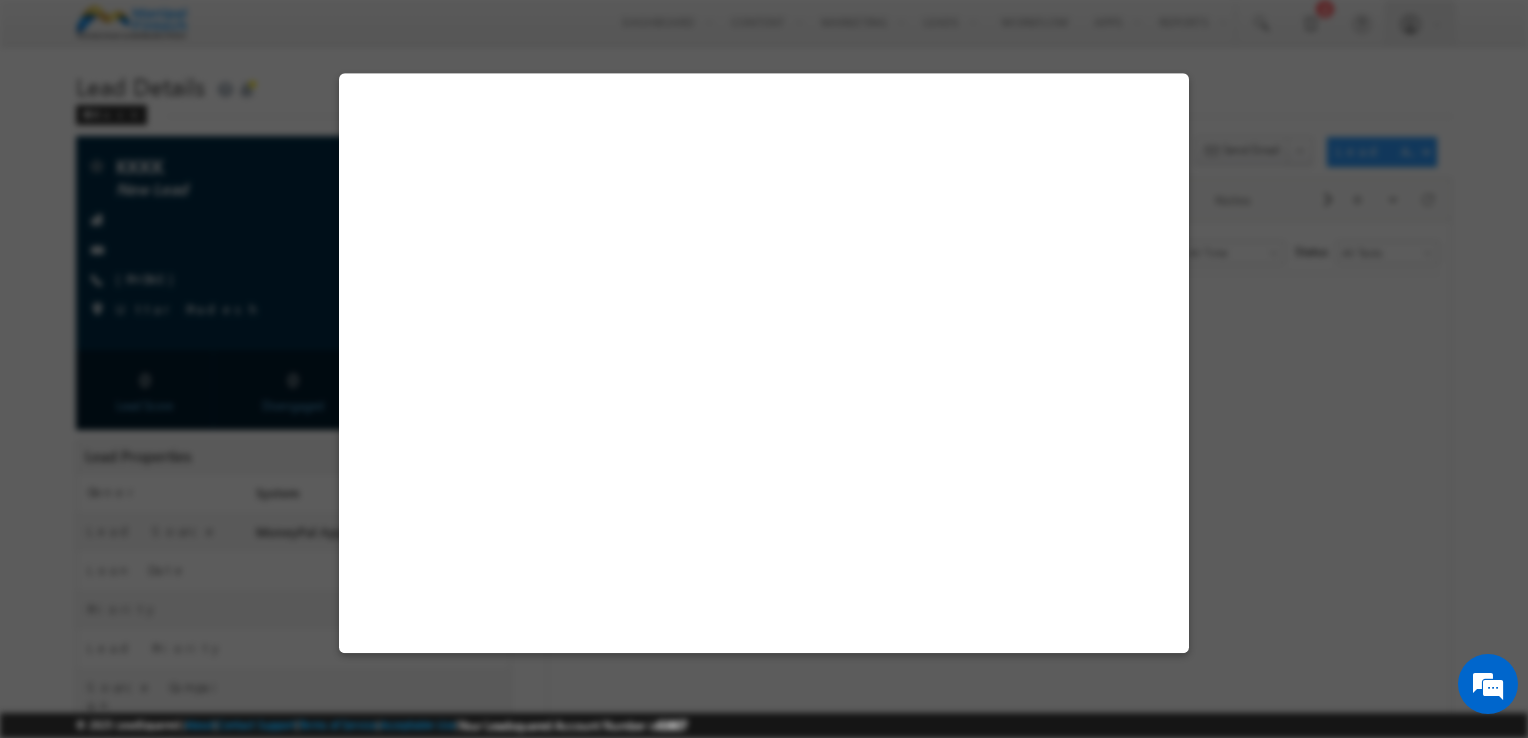 select on "MoneyPal App" 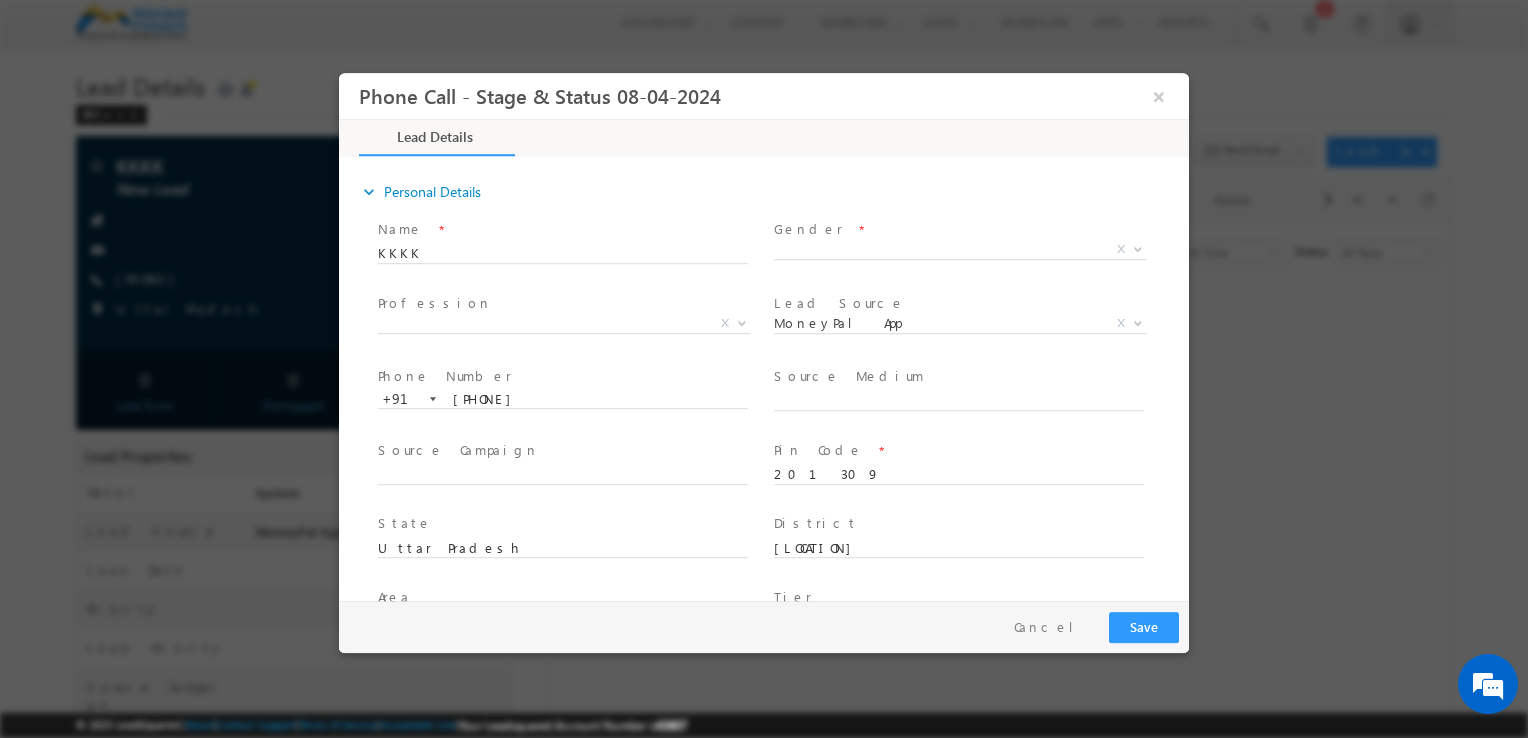 scroll, scrollTop: 0, scrollLeft: 0, axis: both 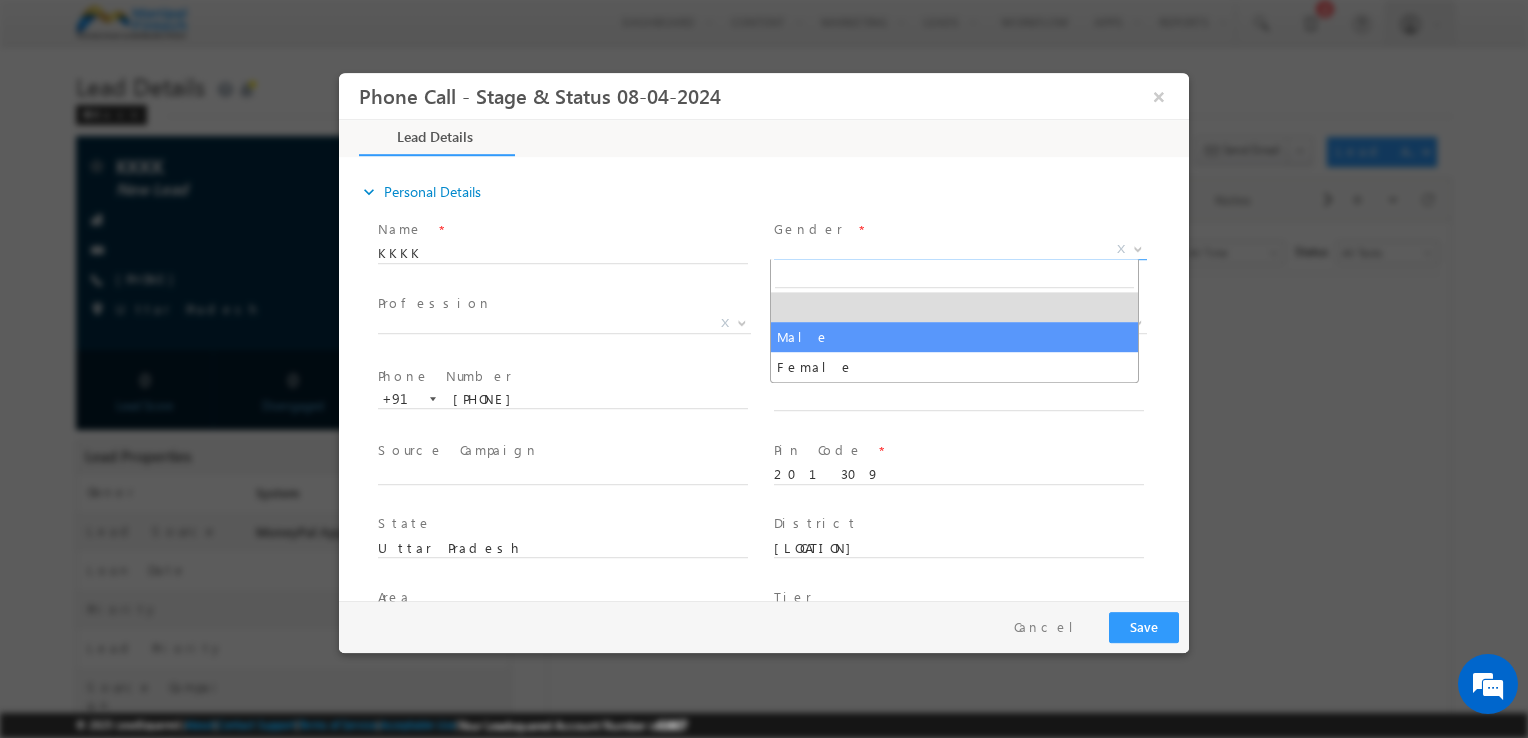 drag, startPoint x: 811, startPoint y: 245, endPoint x: 799, endPoint y: 344, distance: 99.724625 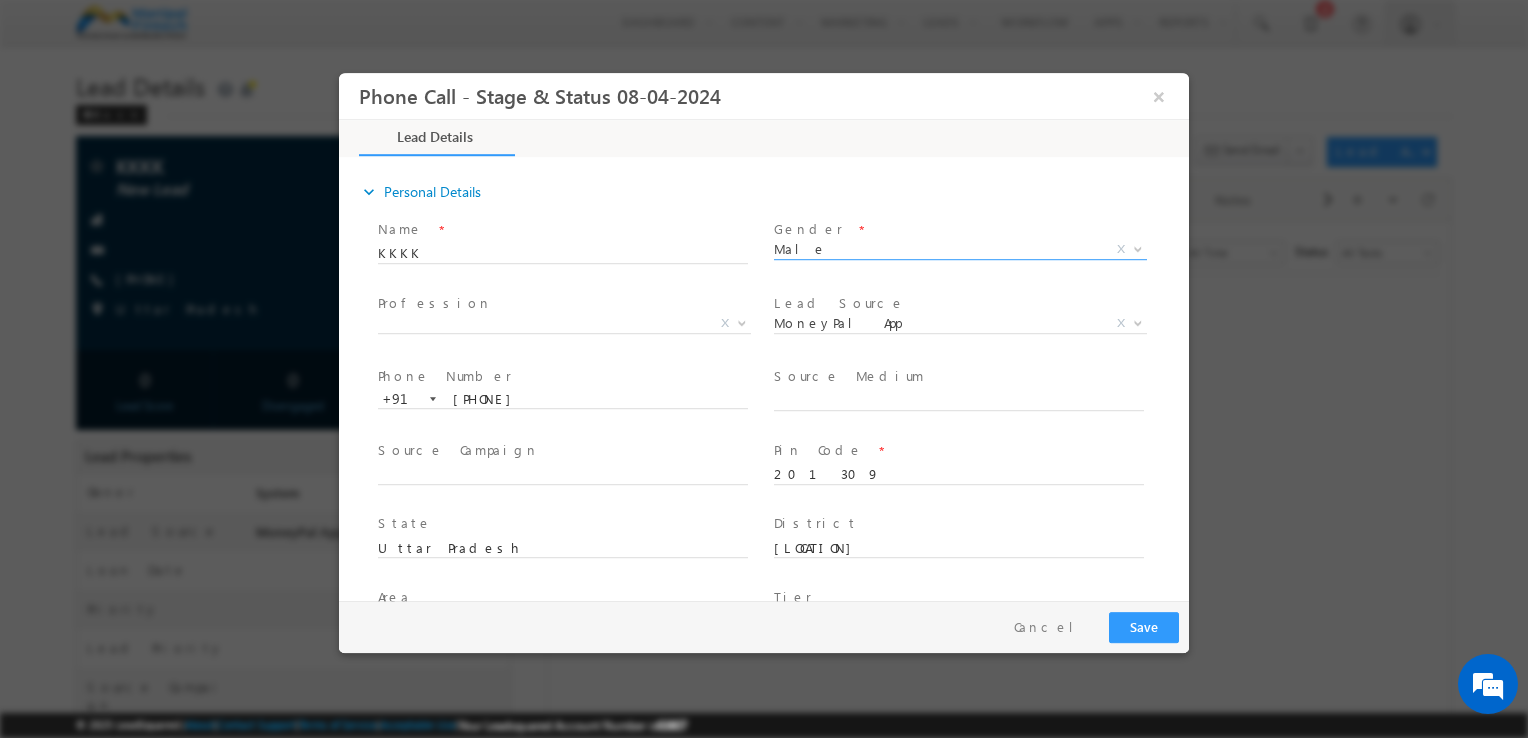 click at bounding box center [958, 348] 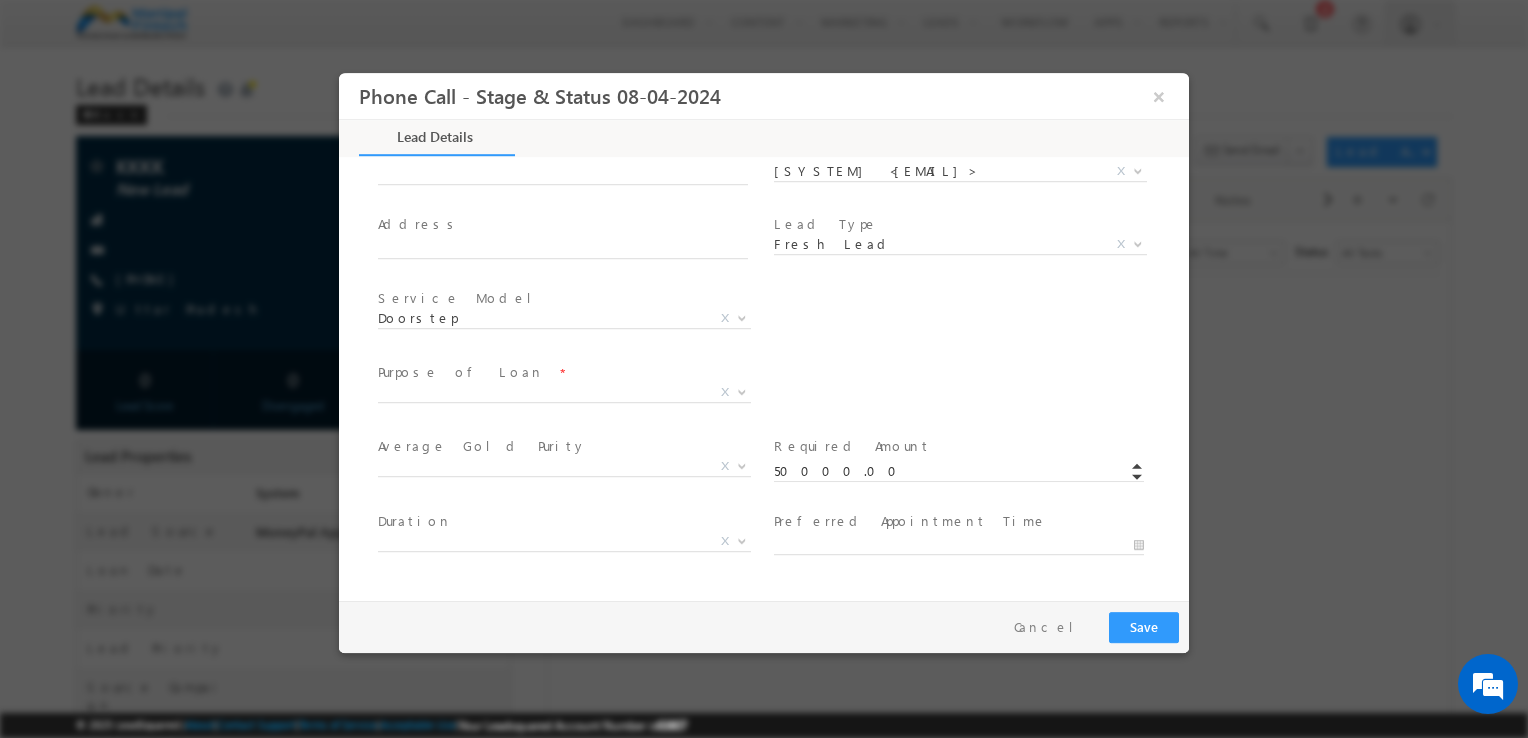 scroll, scrollTop: 630, scrollLeft: 0, axis: vertical 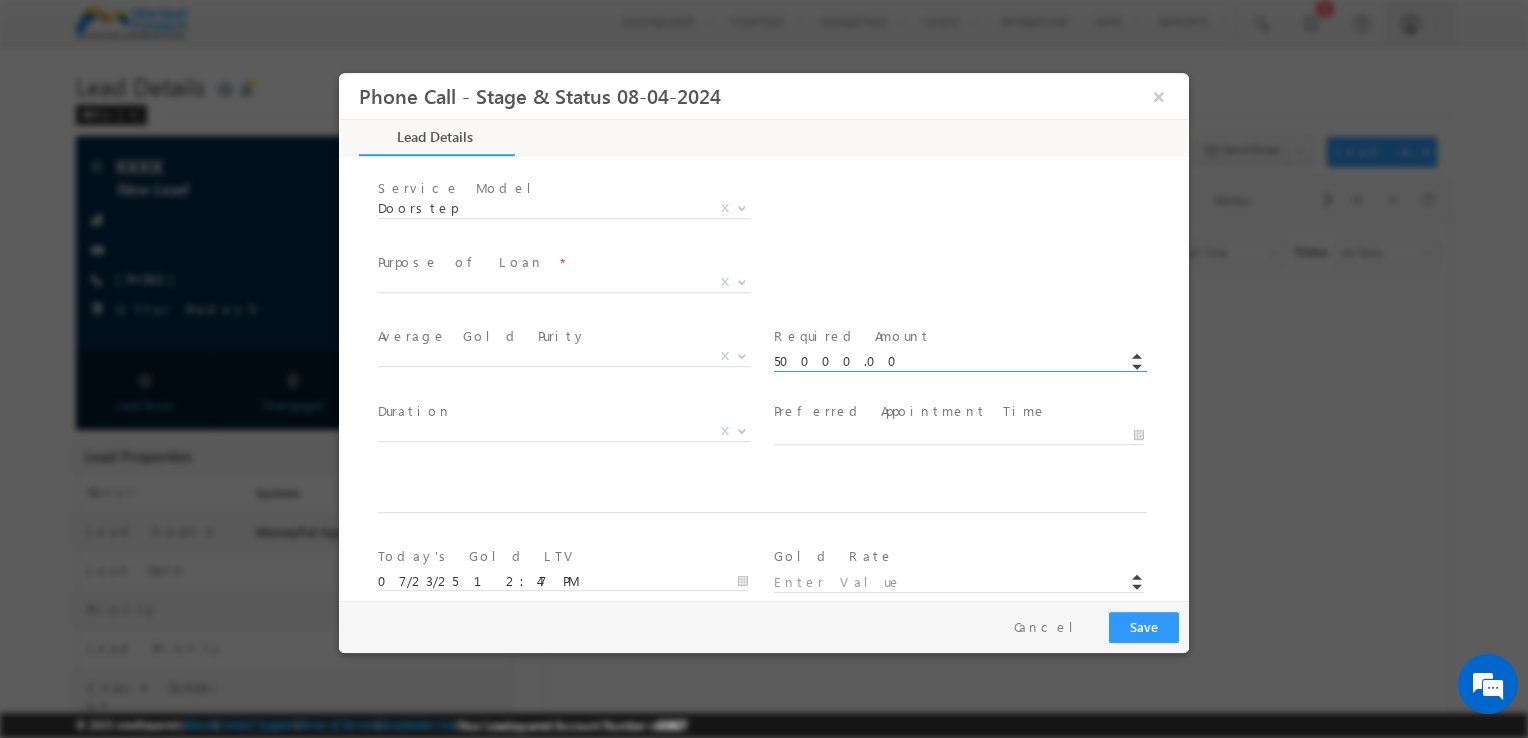 click on "50000.00" at bounding box center [959, 362] 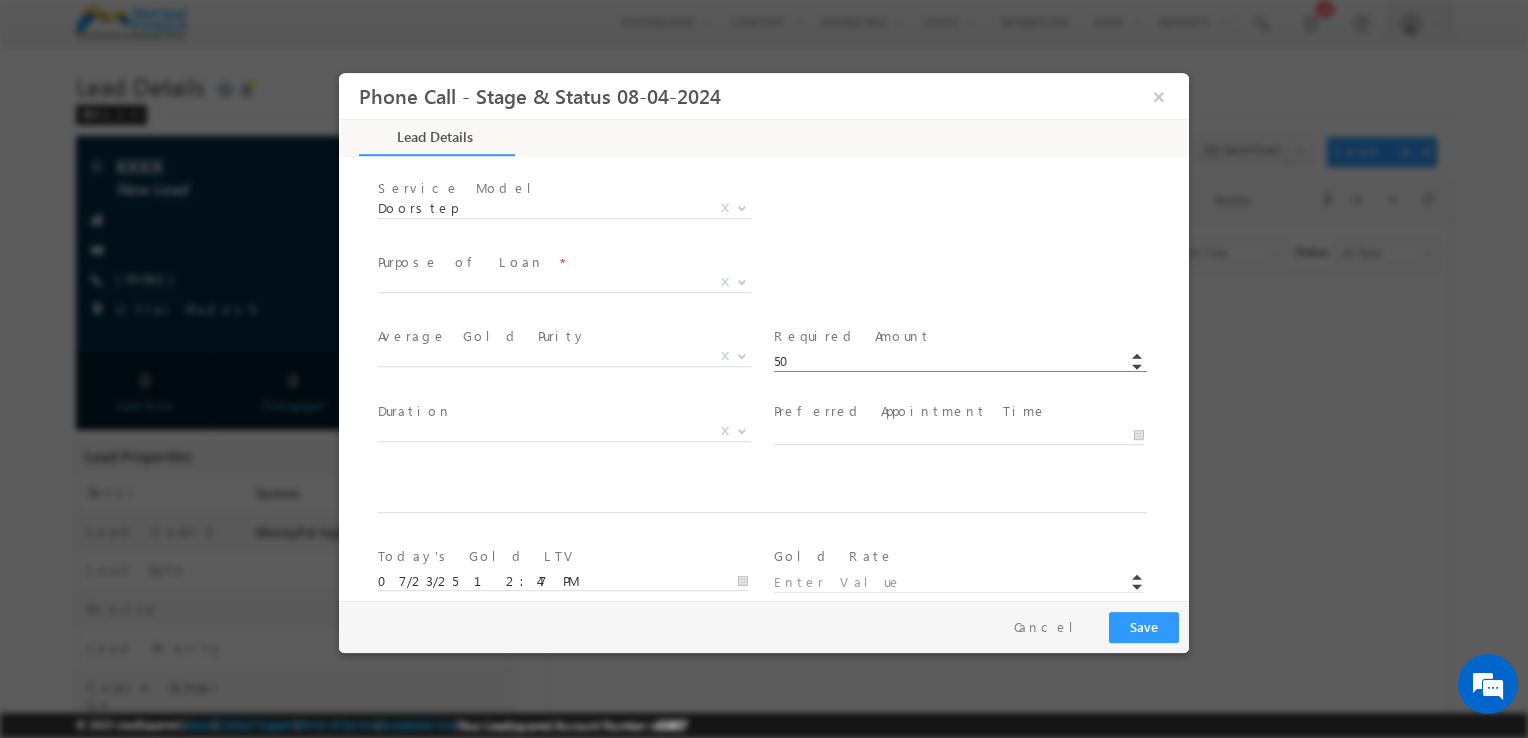 type on "5" 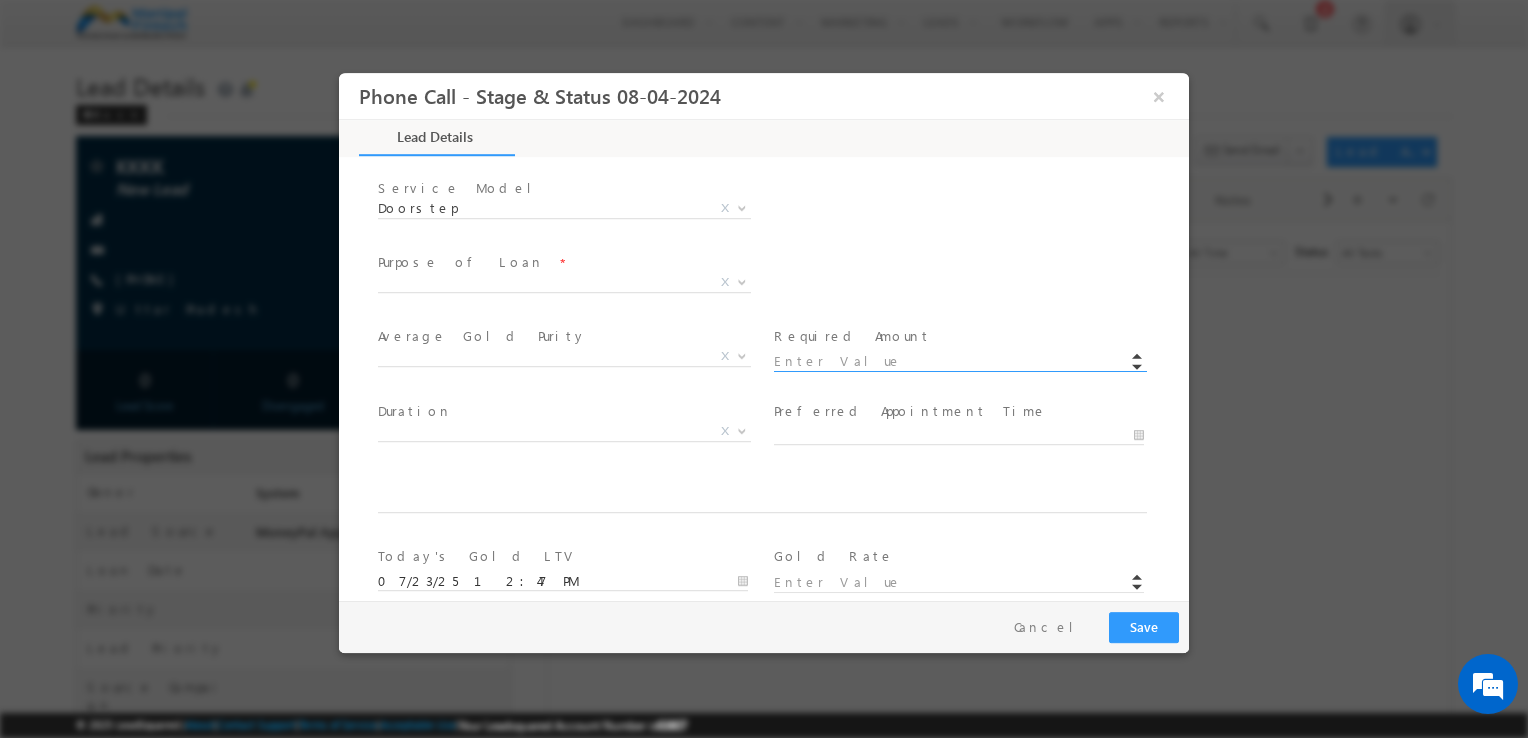 type on "5" 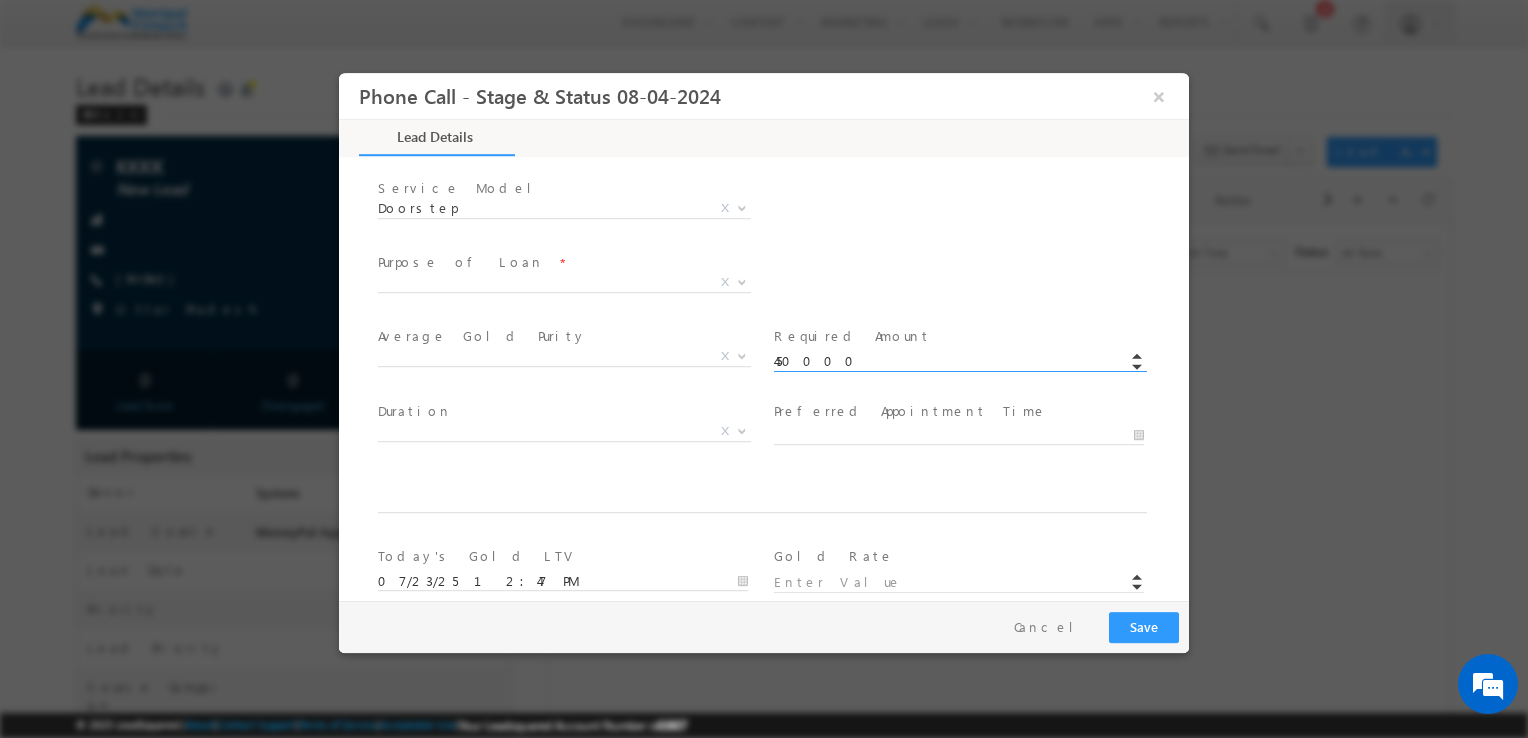 type on "450000.00" 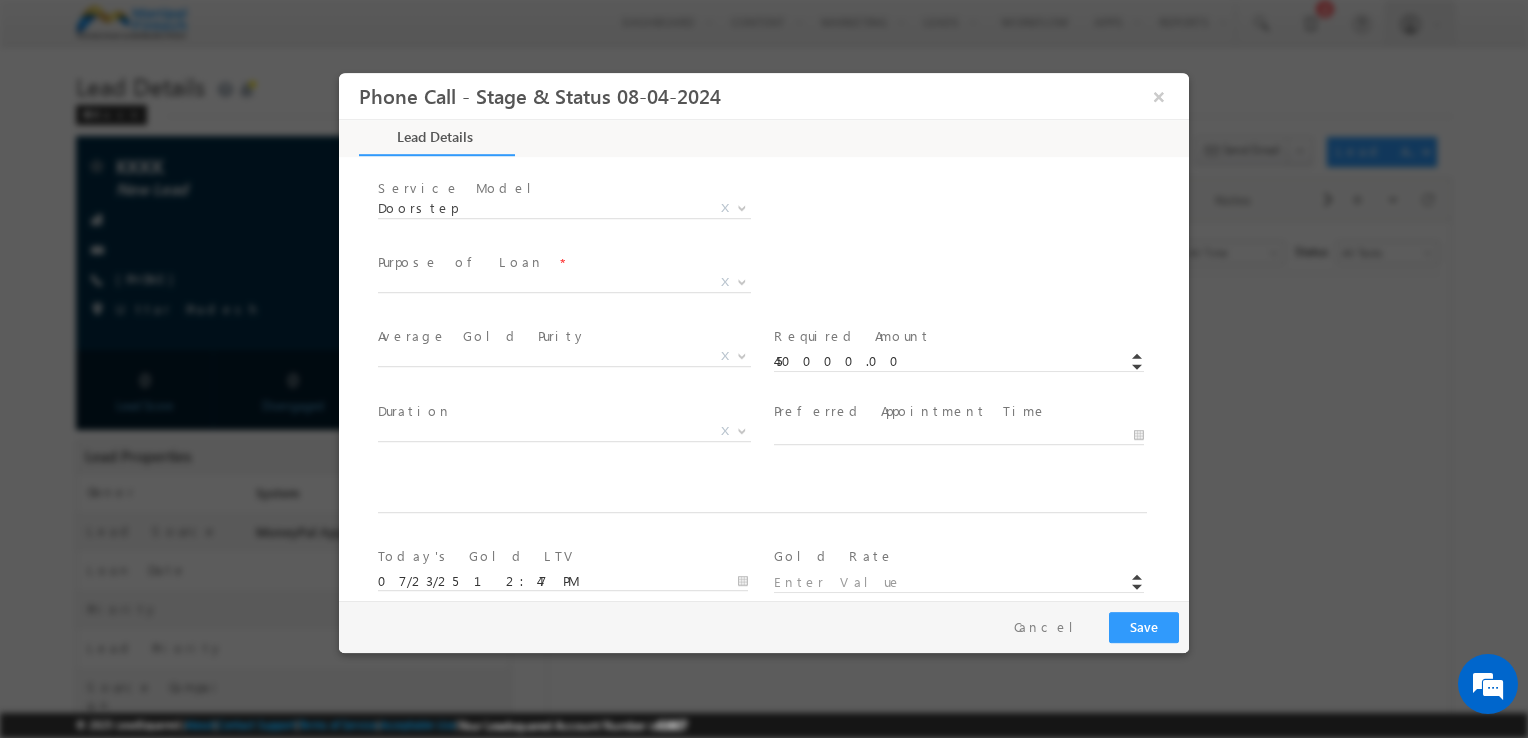 click at bounding box center (771, 508) 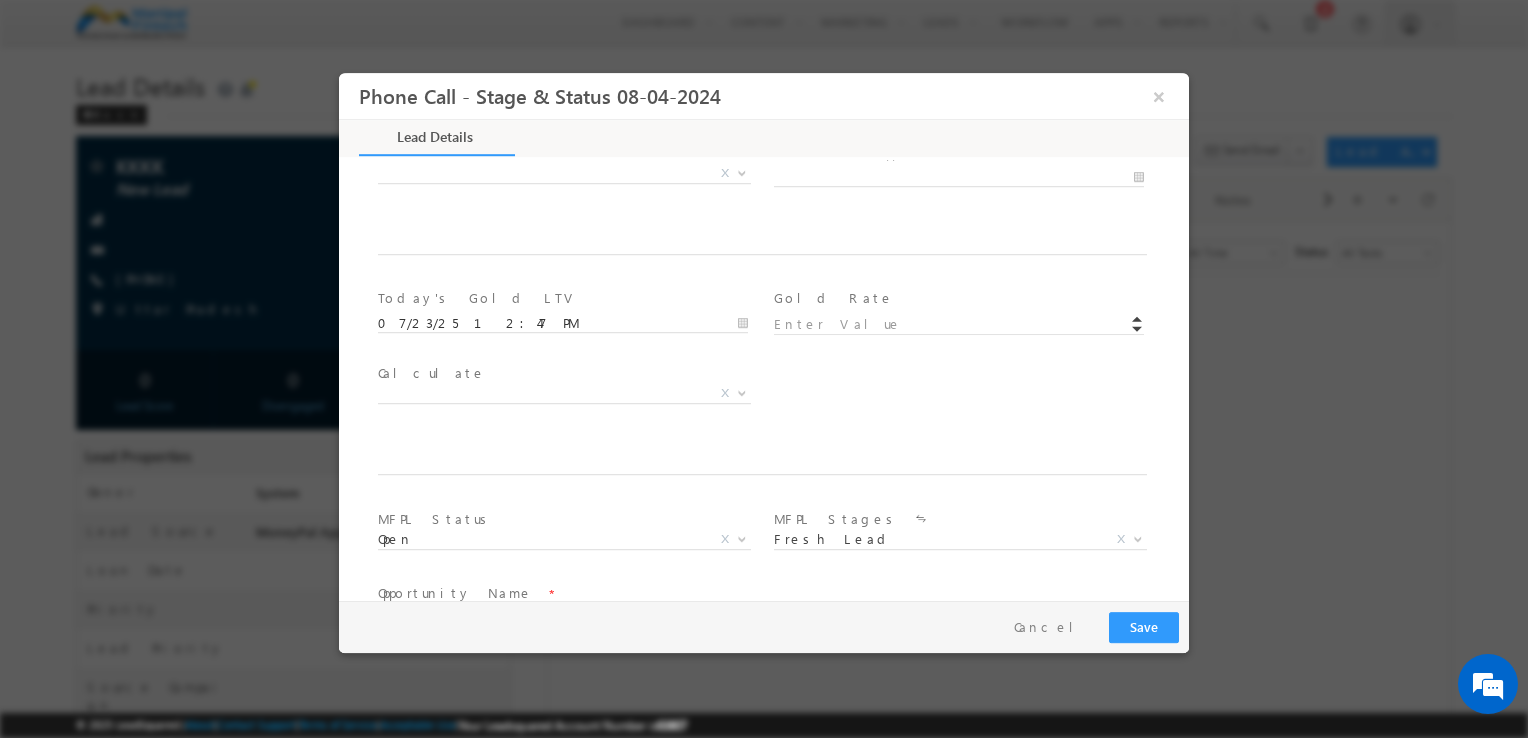 scroll, scrollTop: 1017, scrollLeft: 0, axis: vertical 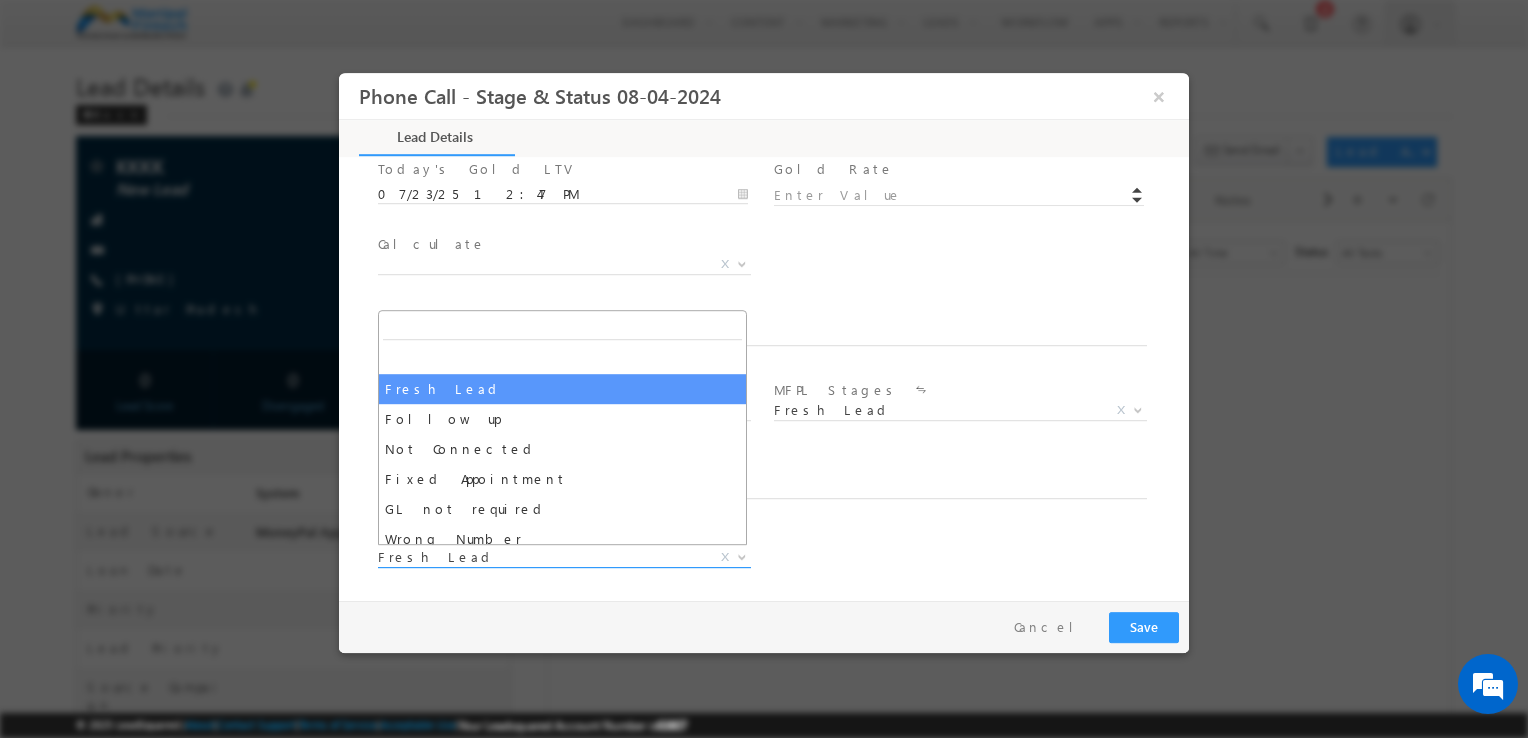 click on "Fresh Lead" at bounding box center (540, 557) 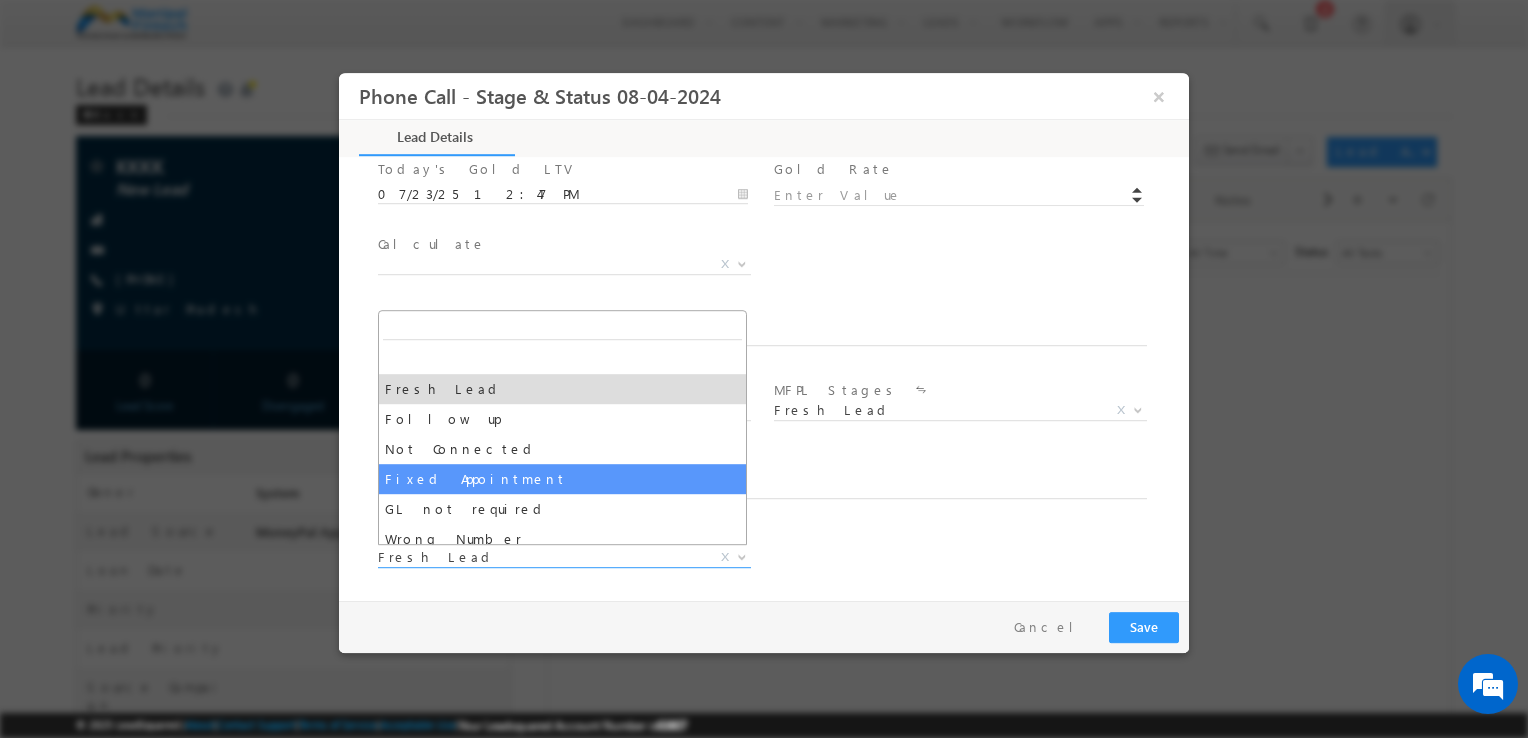 select on "Fixed Appointment" 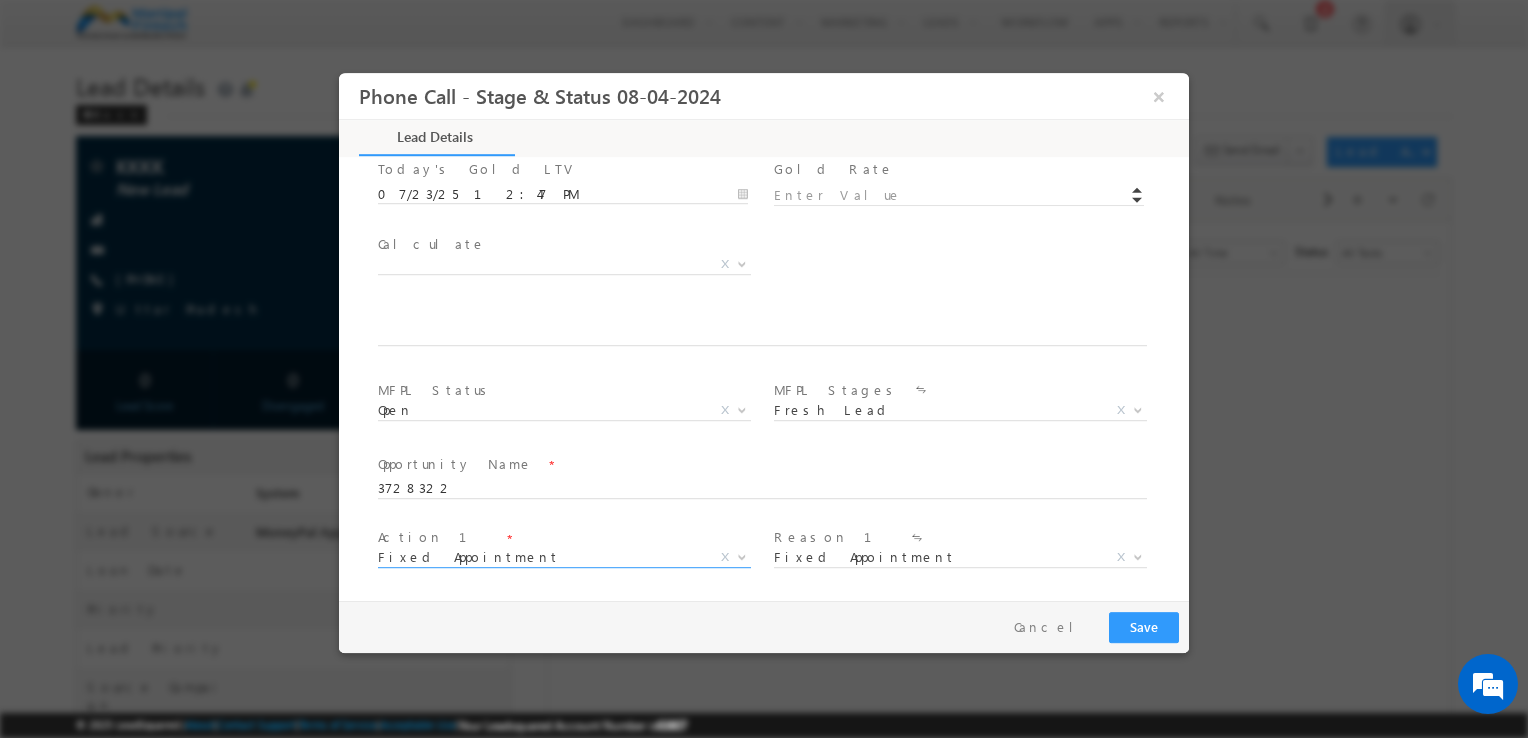 scroll, scrollTop: 1164, scrollLeft: 0, axis: vertical 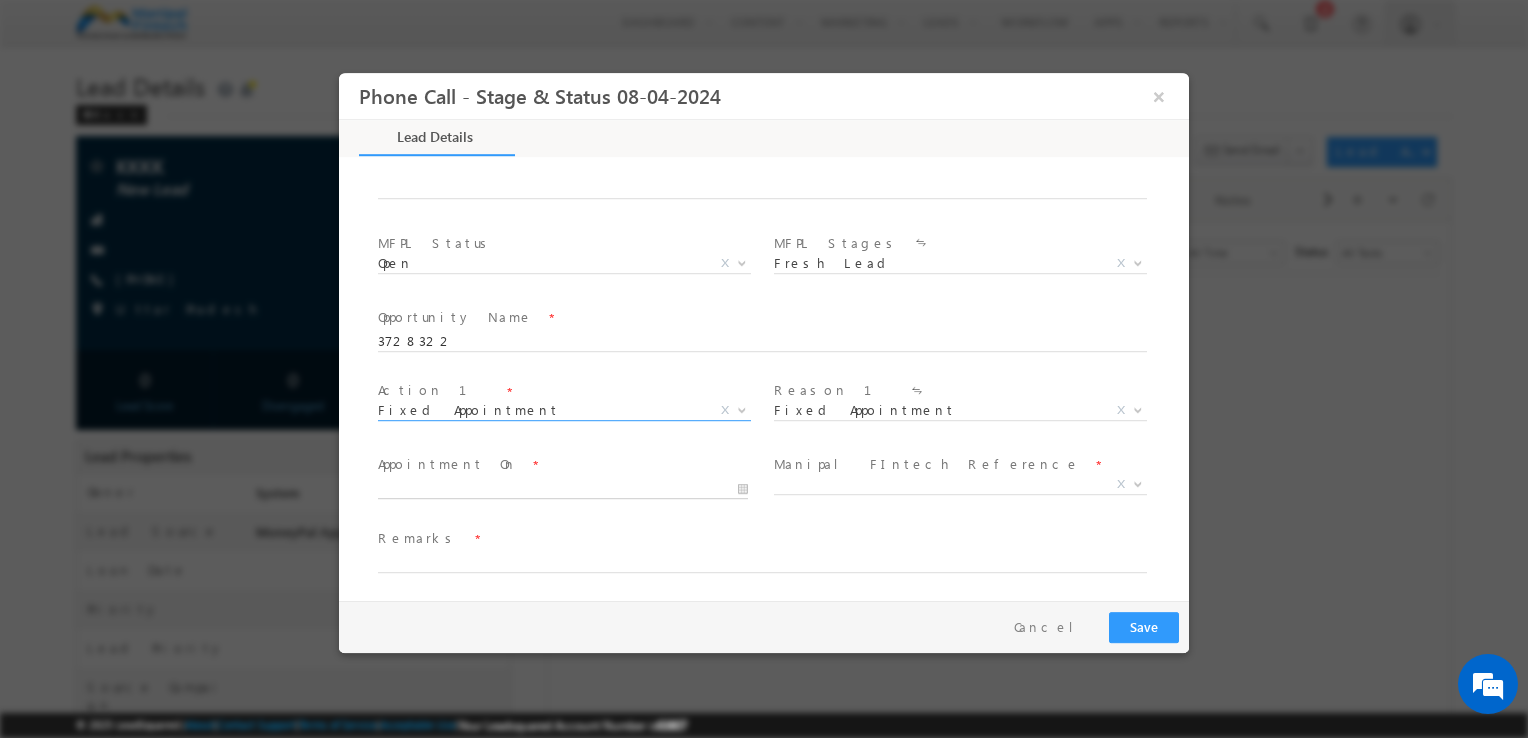 type on "MM/DD/YY HH:MM AM" 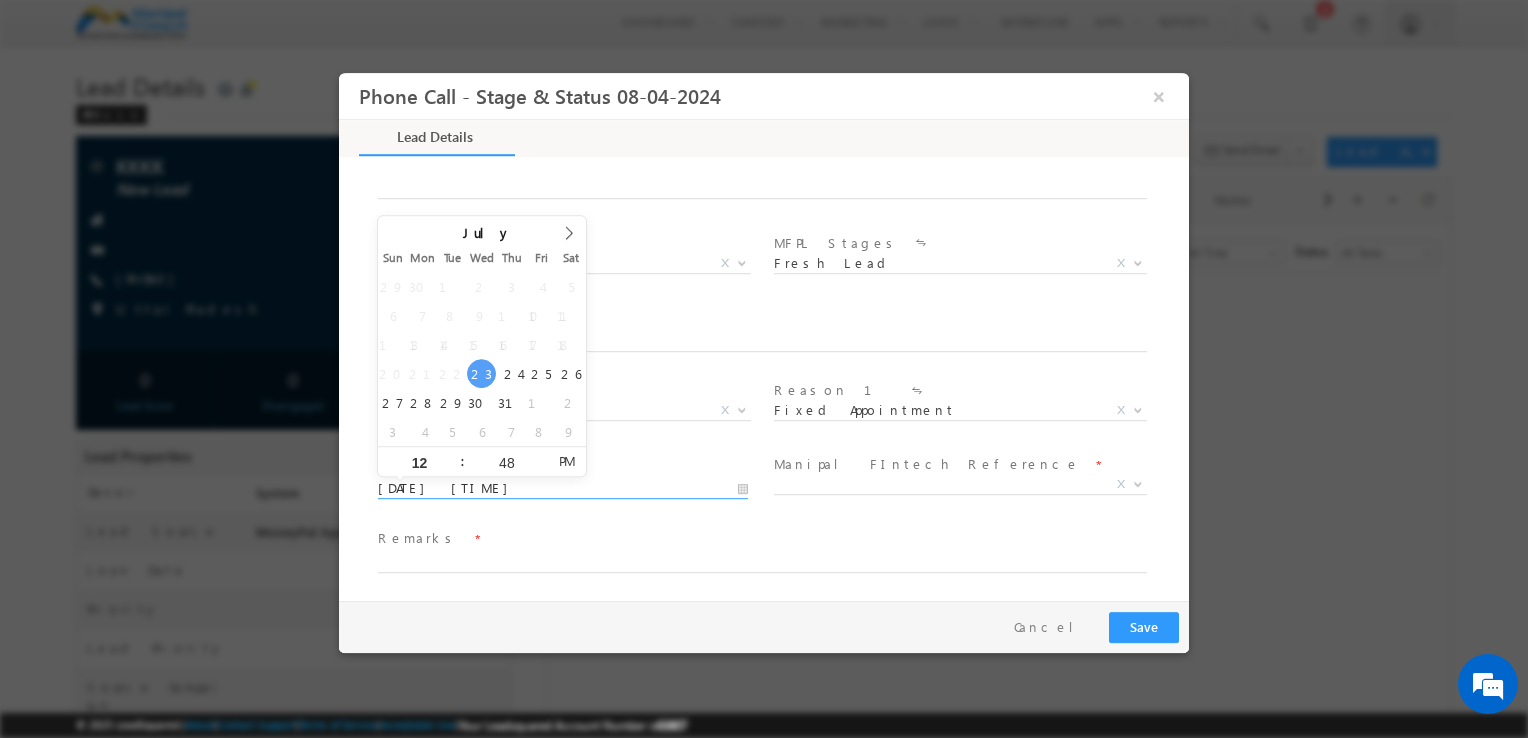 click on "MM/DD/YY HH:MM AM" at bounding box center [563, 489] 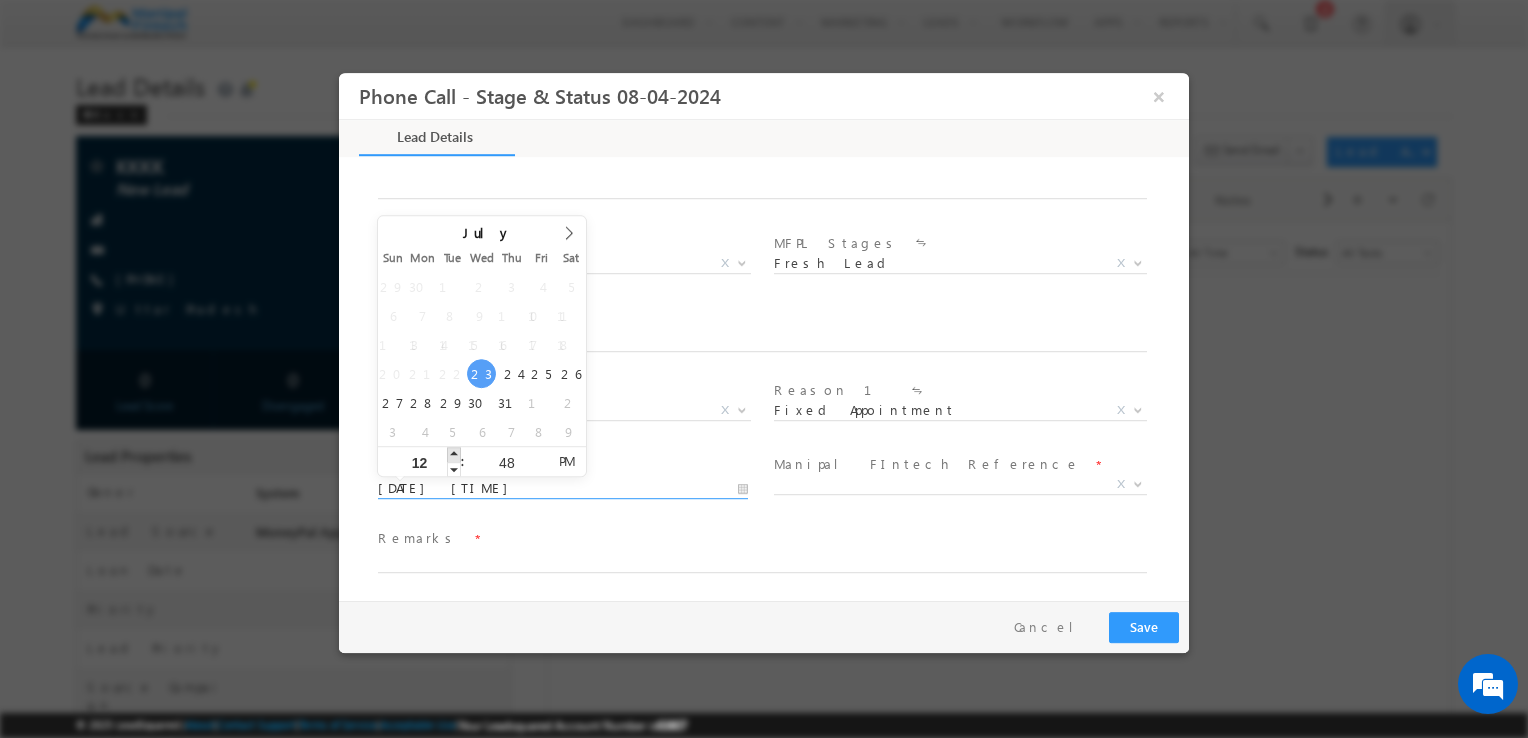 type on "07/23/25 1:48 PM" 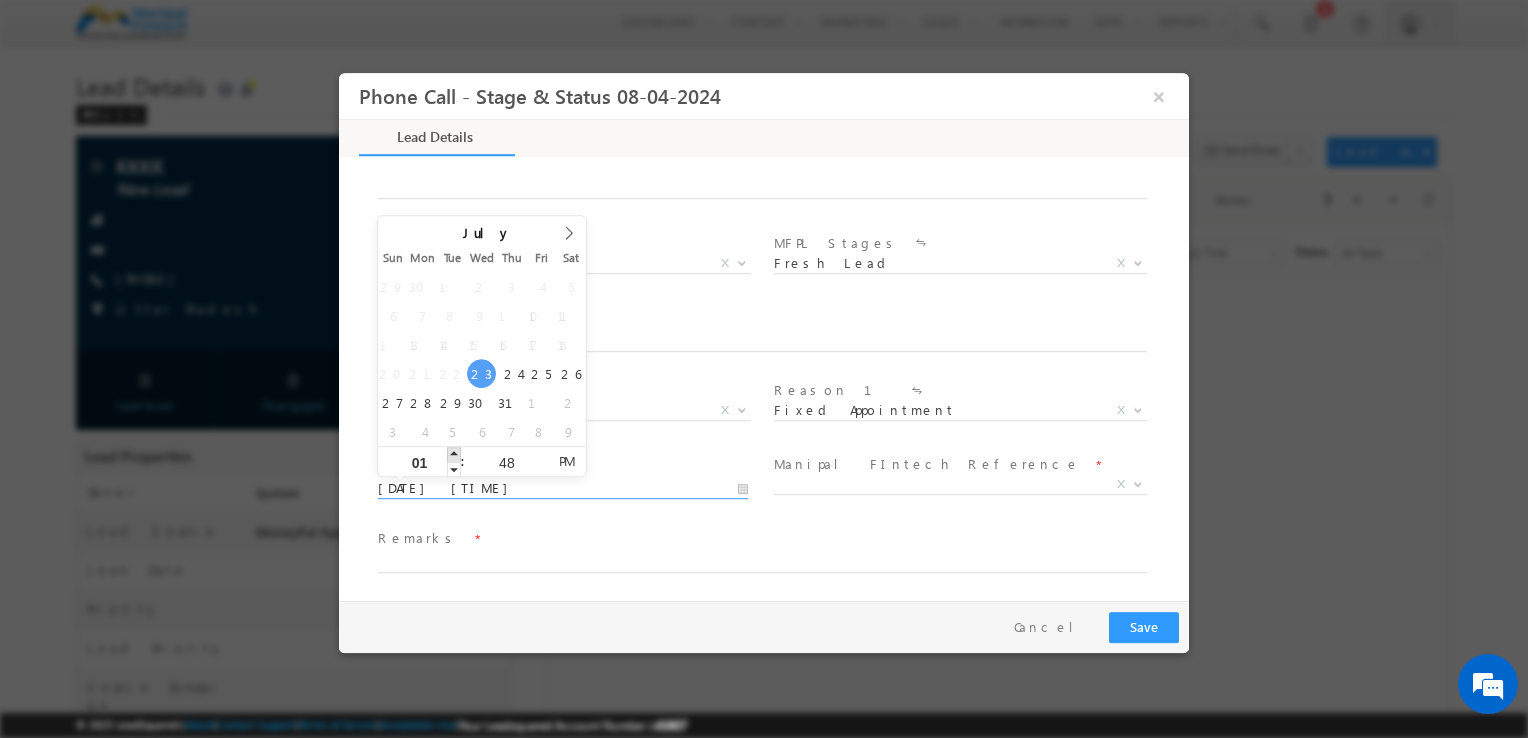 click at bounding box center (454, 454) 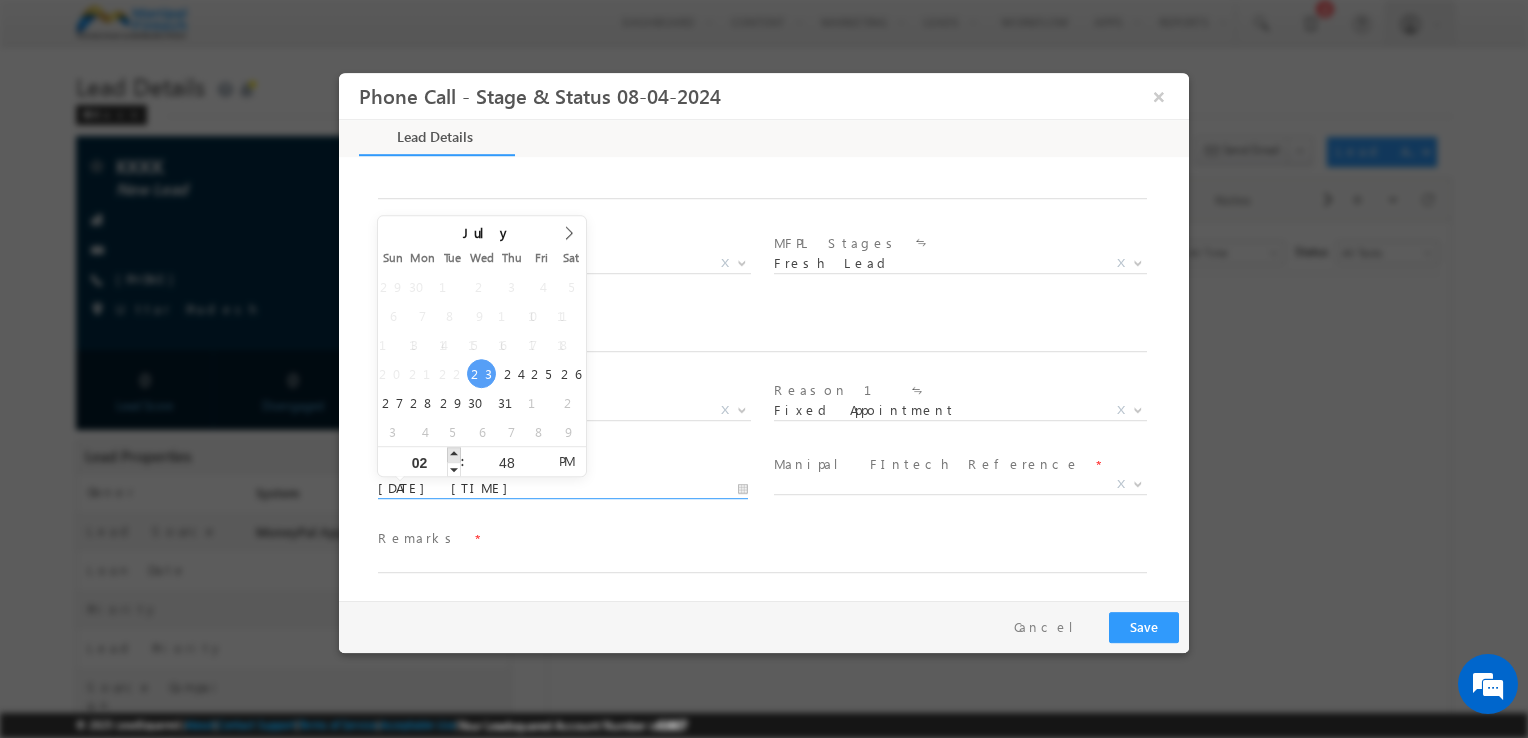 click at bounding box center [454, 454] 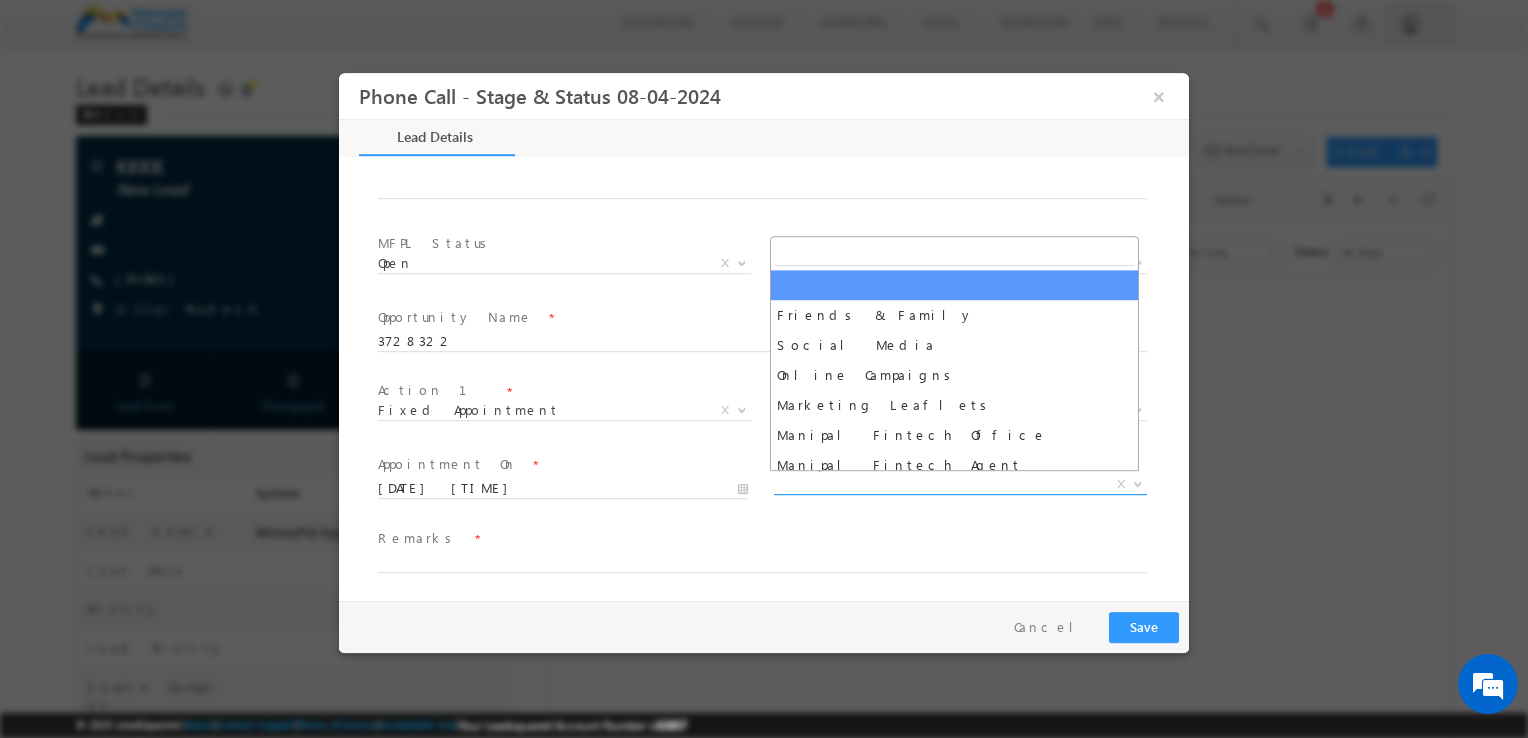 click on "X" at bounding box center (960, 485) 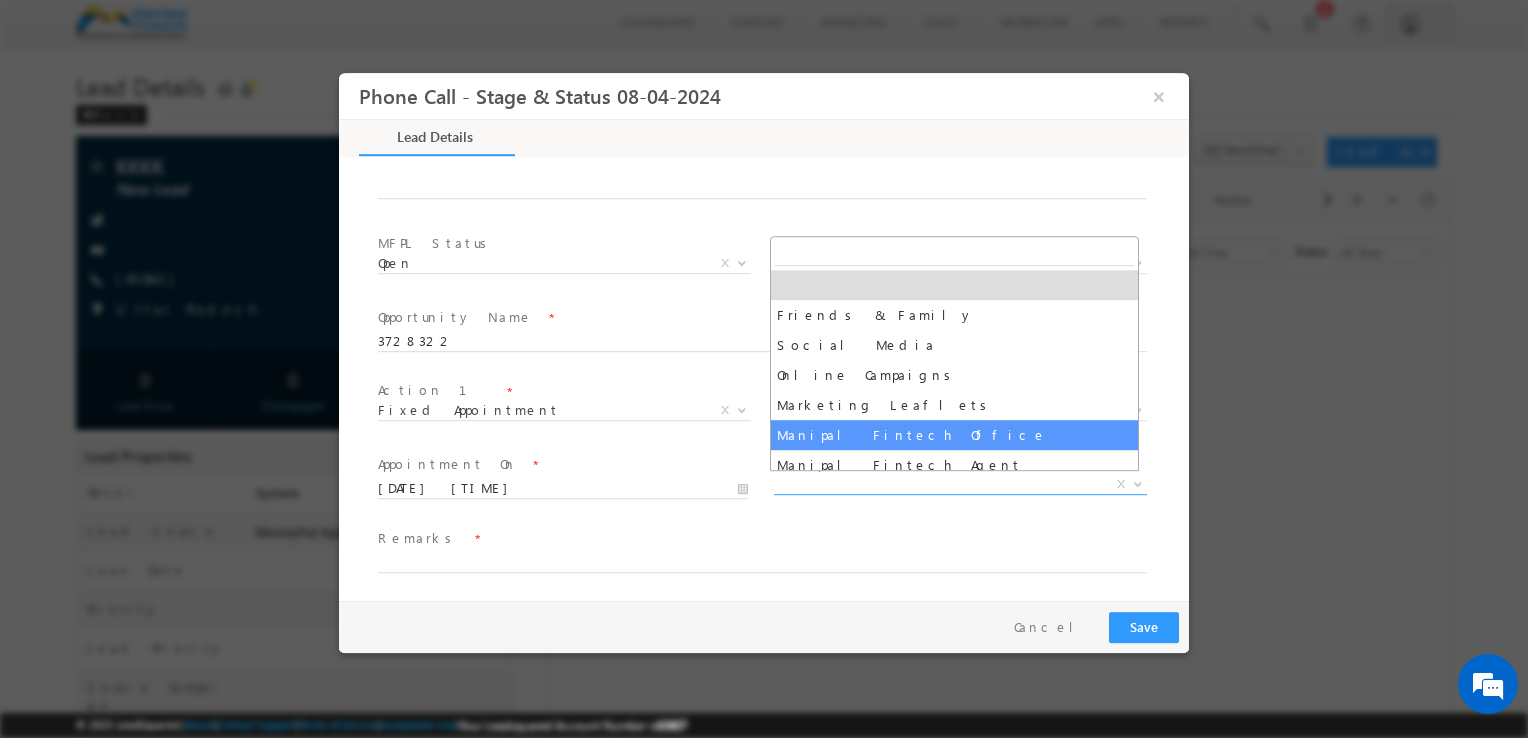 select on "Manipal Fintech Office" 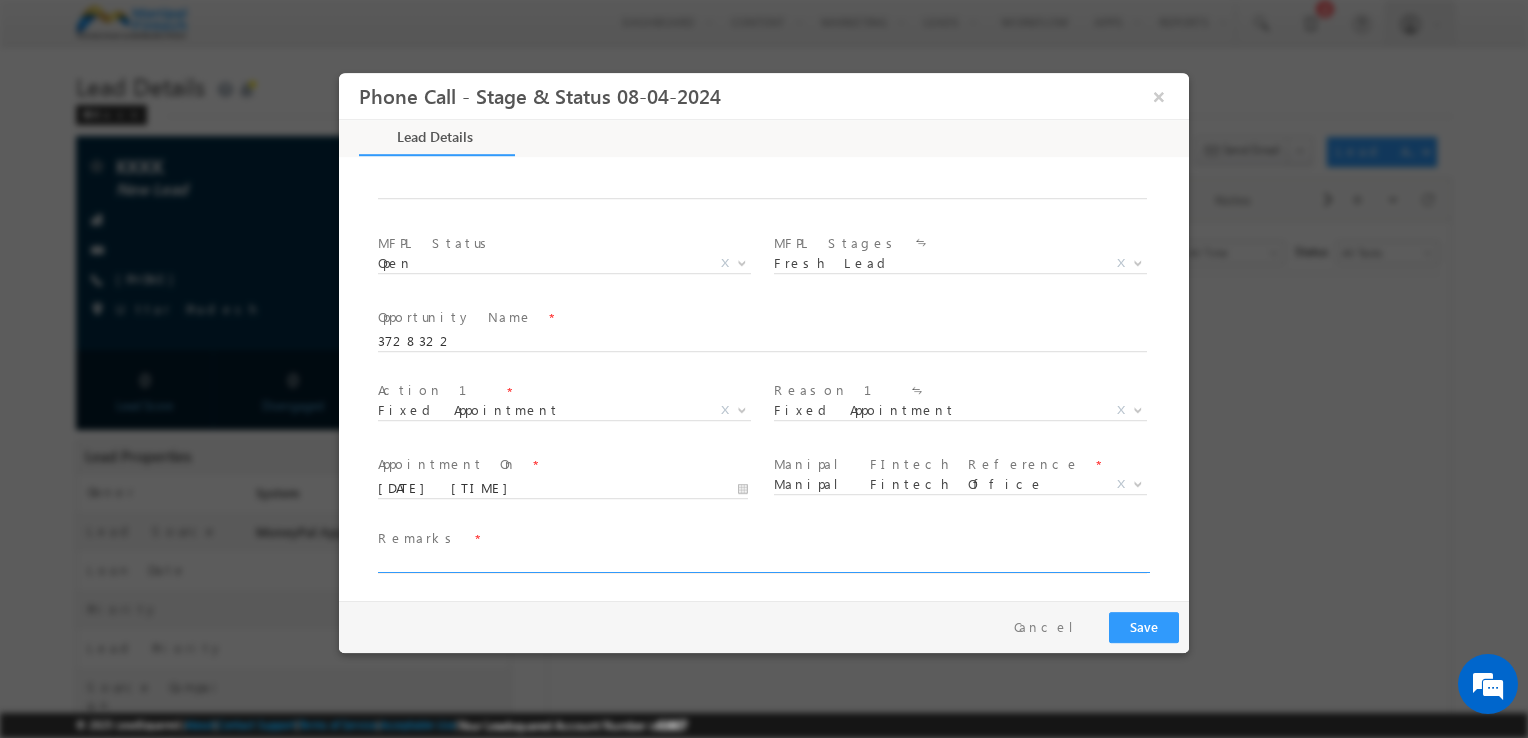 click at bounding box center (762, 563) 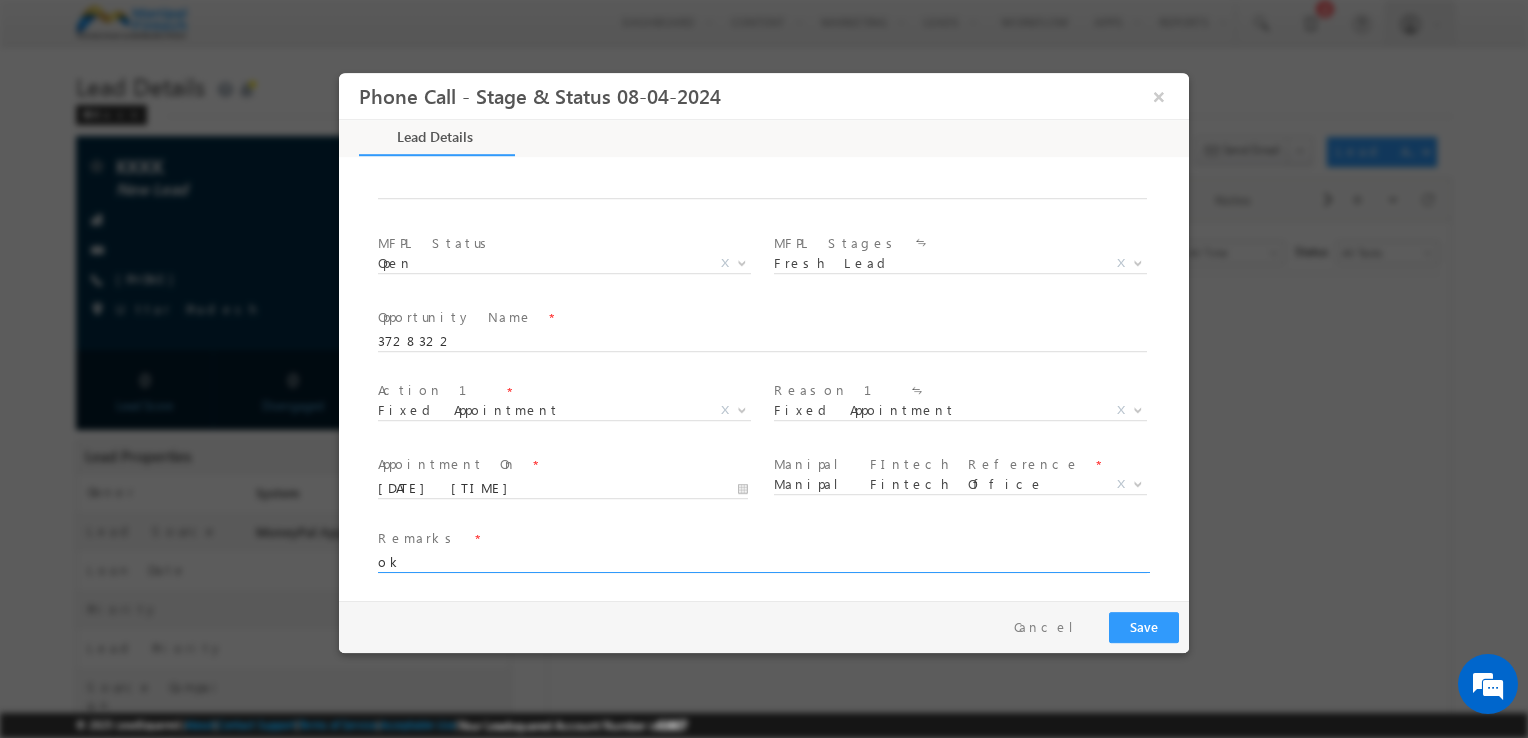 type on "ok" 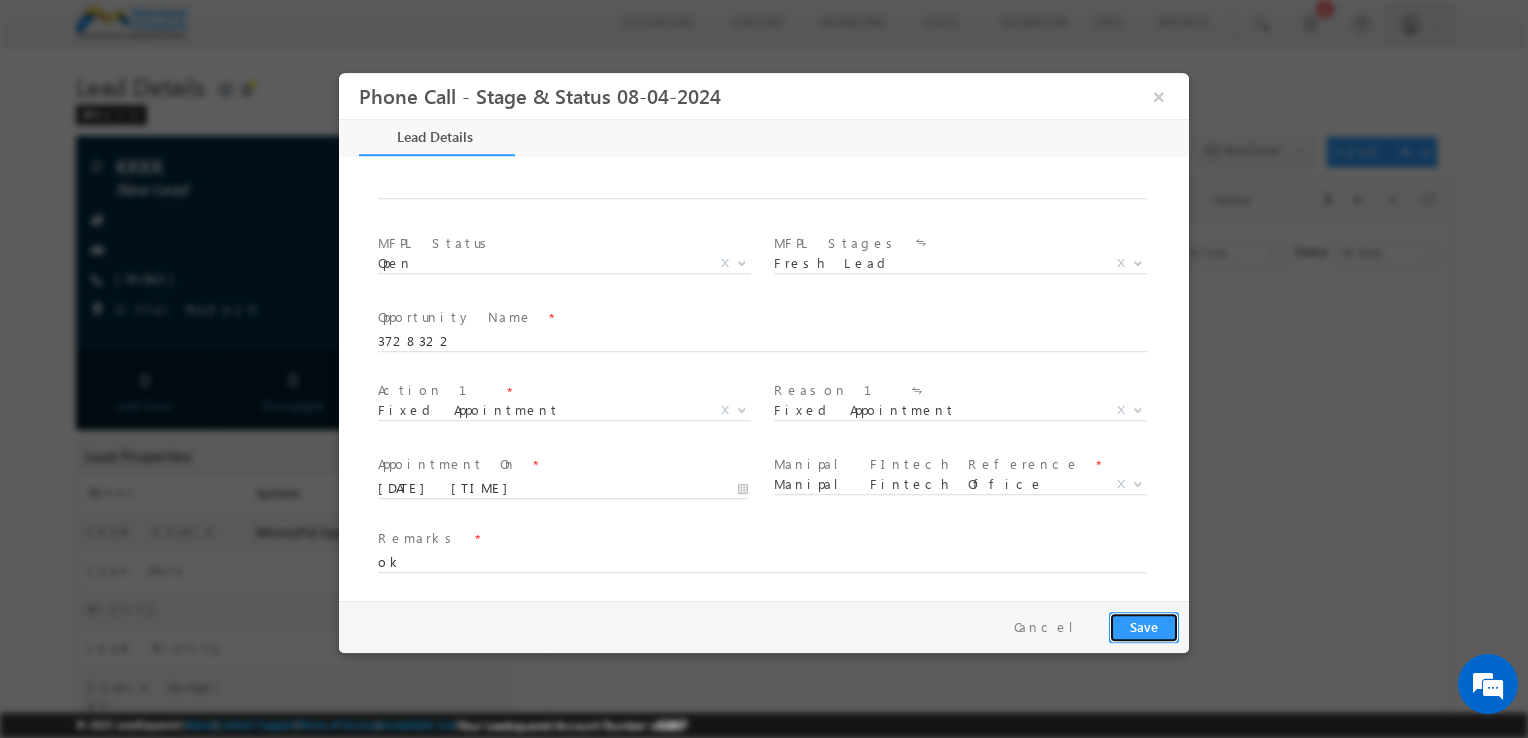 click on "Save" at bounding box center (1144, 627) 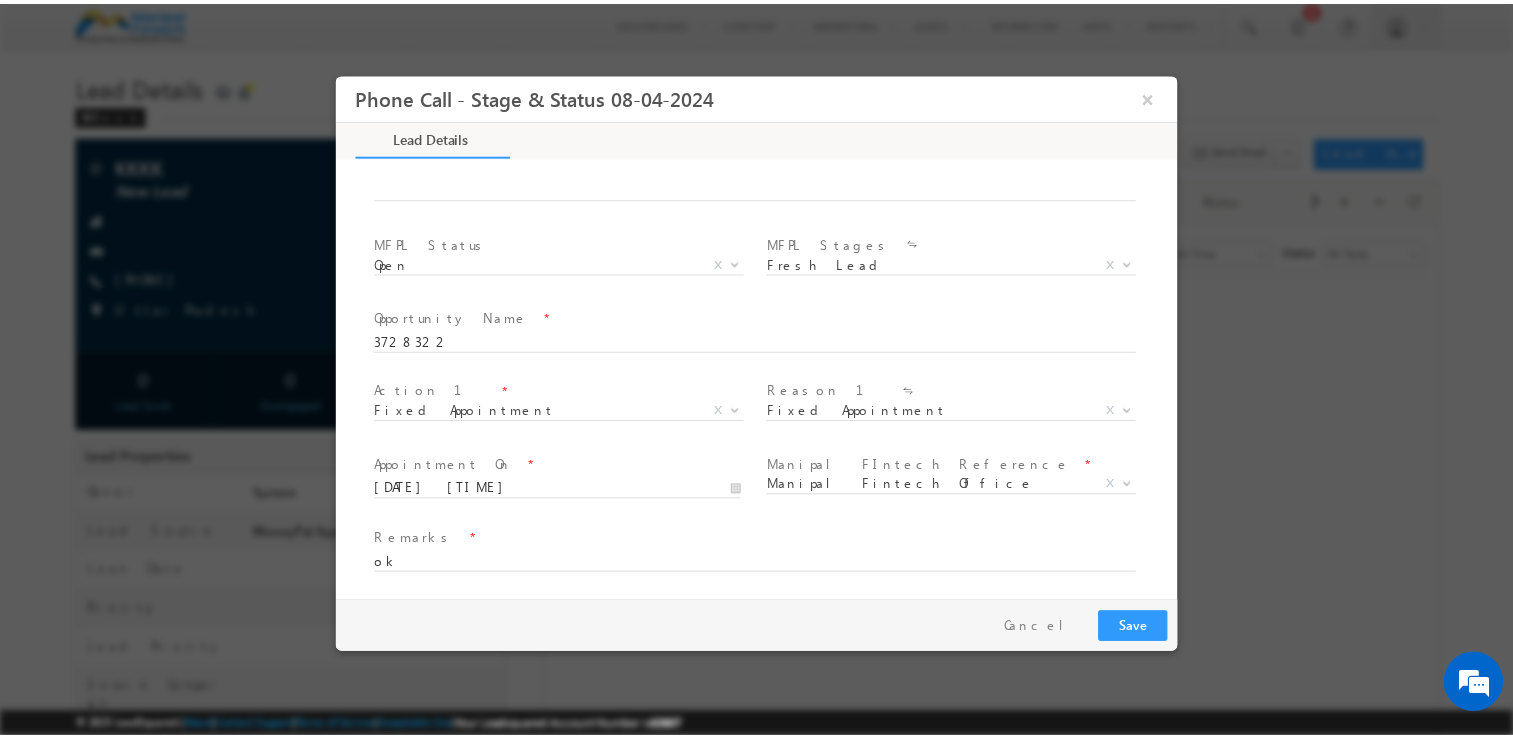 scroll, scrollTop: 532, scrollLeft: 0, axis: vertical 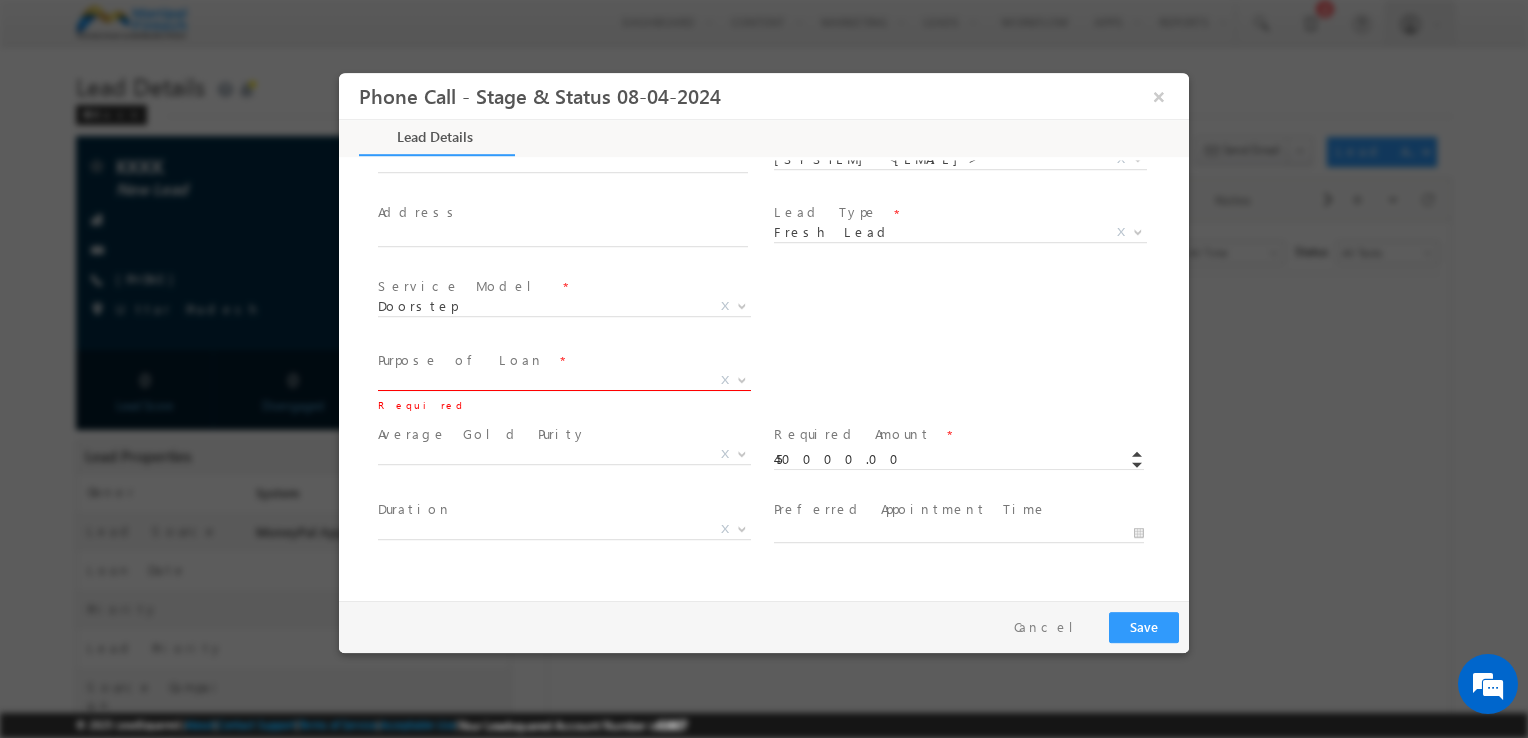 click on "X" at bounding box center (564, 381) 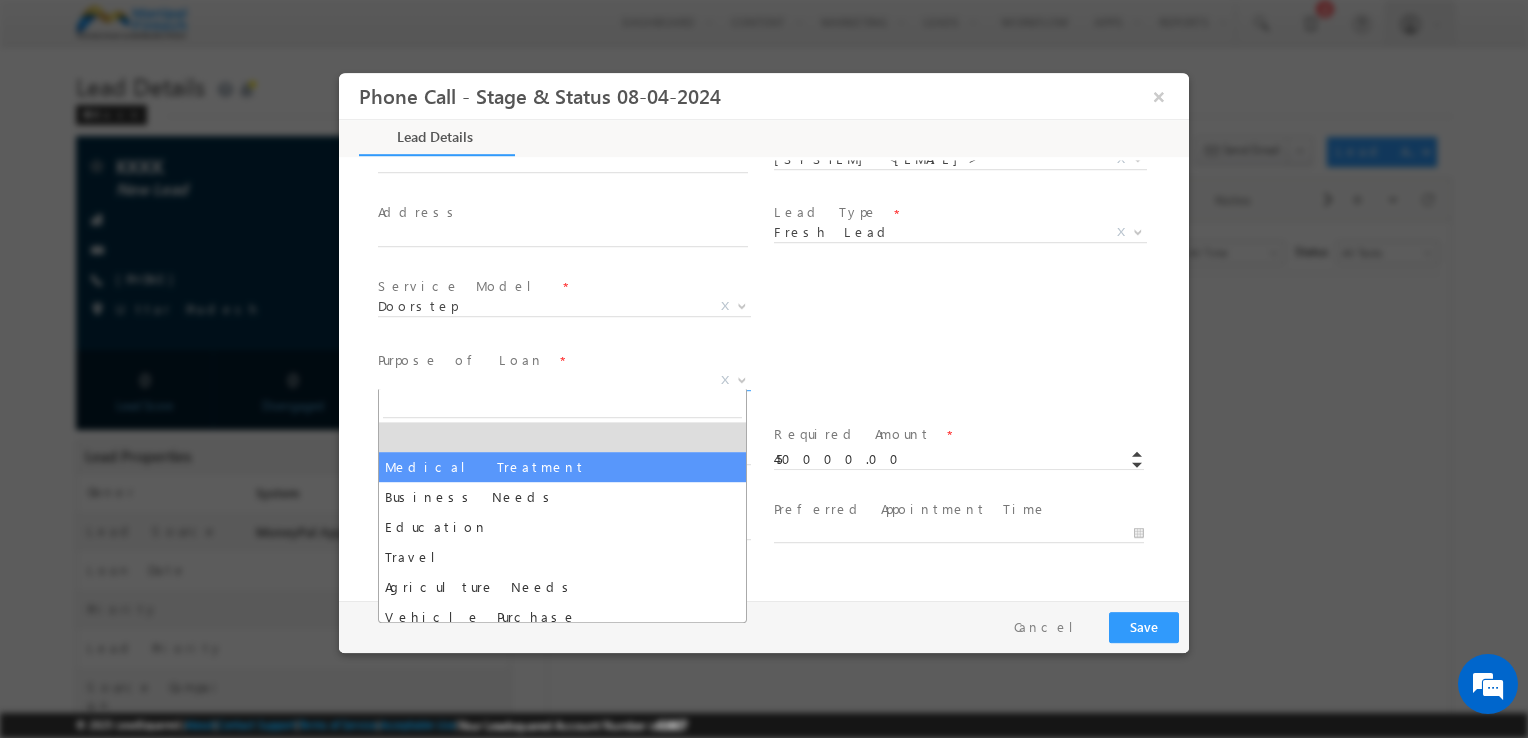 select on "Medical Treatment" 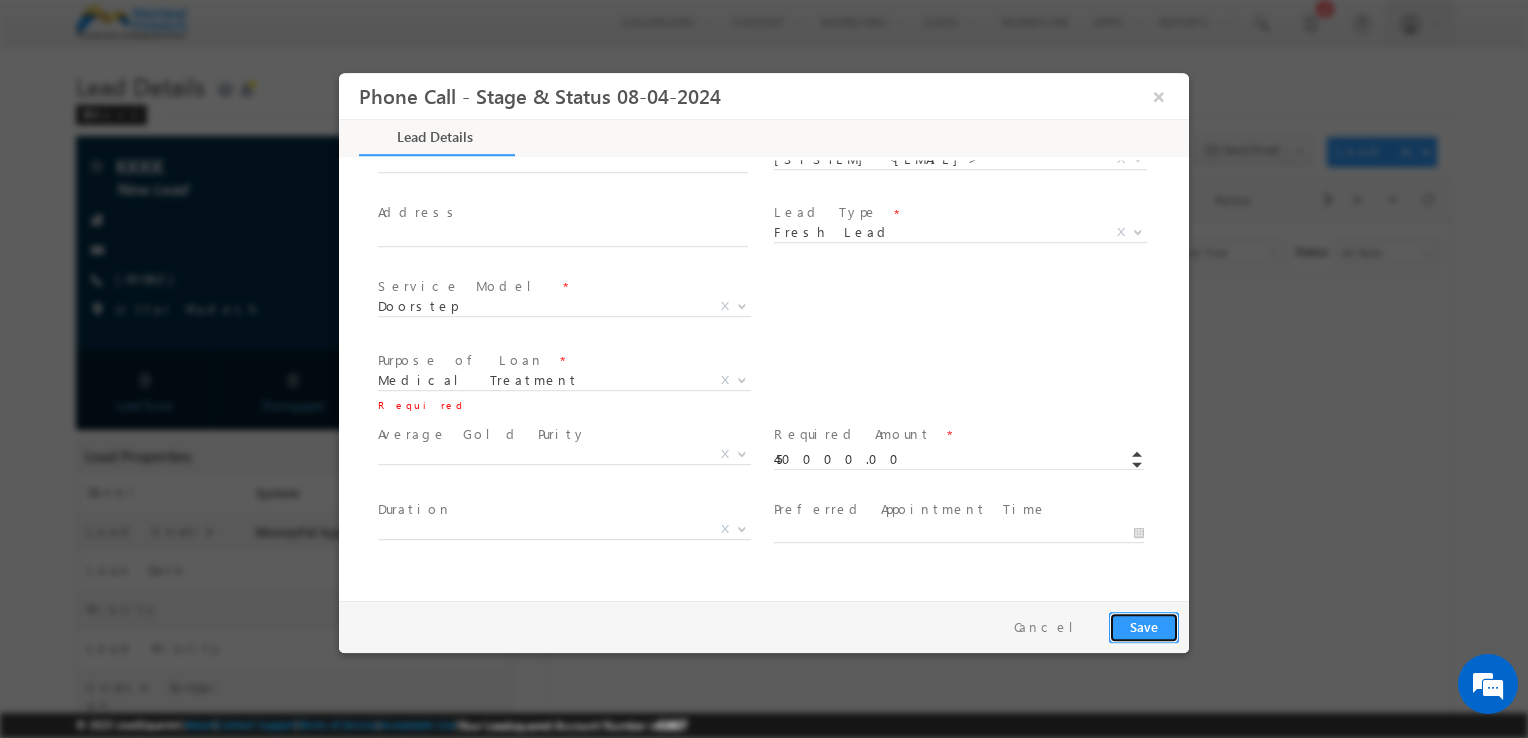 click on "Save" at bounding box center [1144, 627] 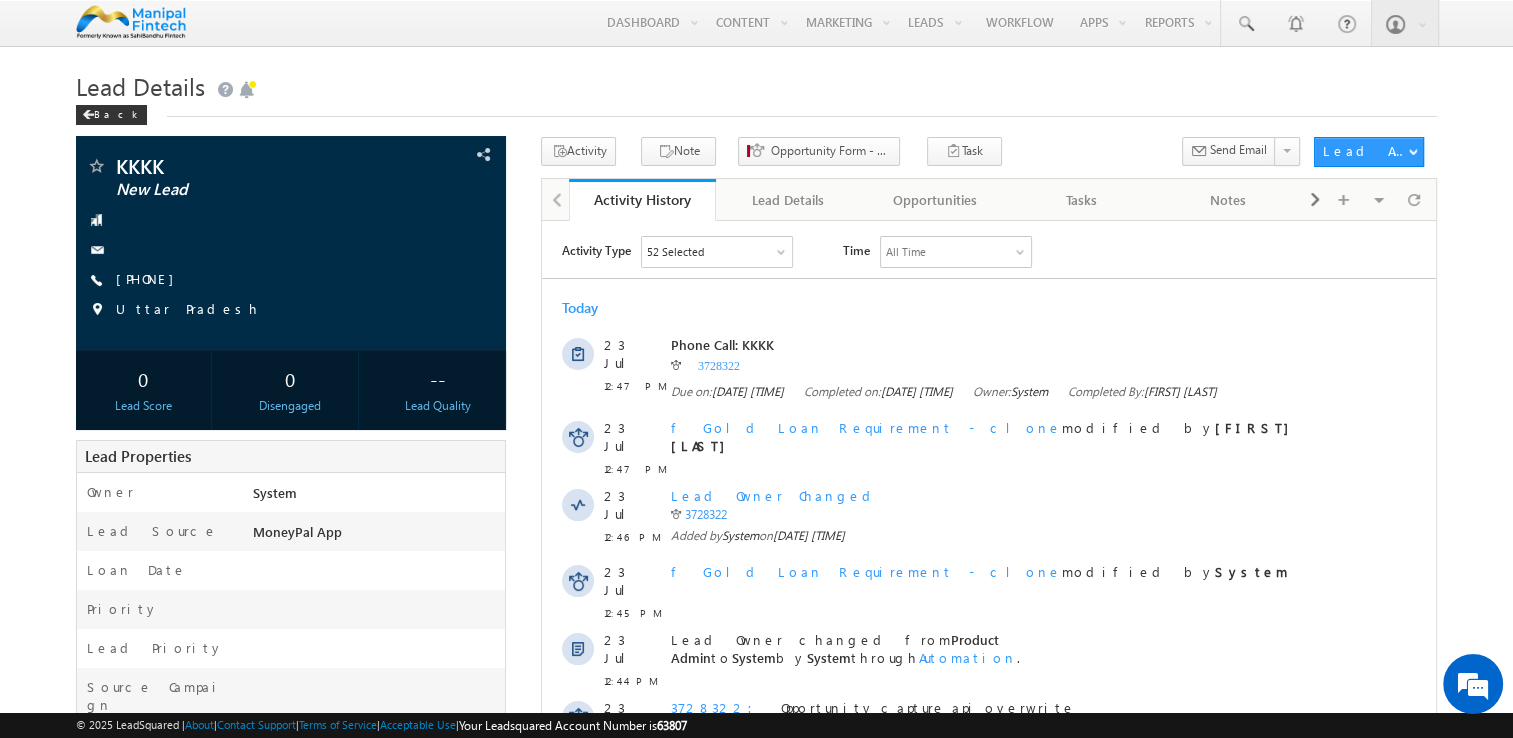 scroll, scrollTop: 0, scrollLeft: 0, axis: both 